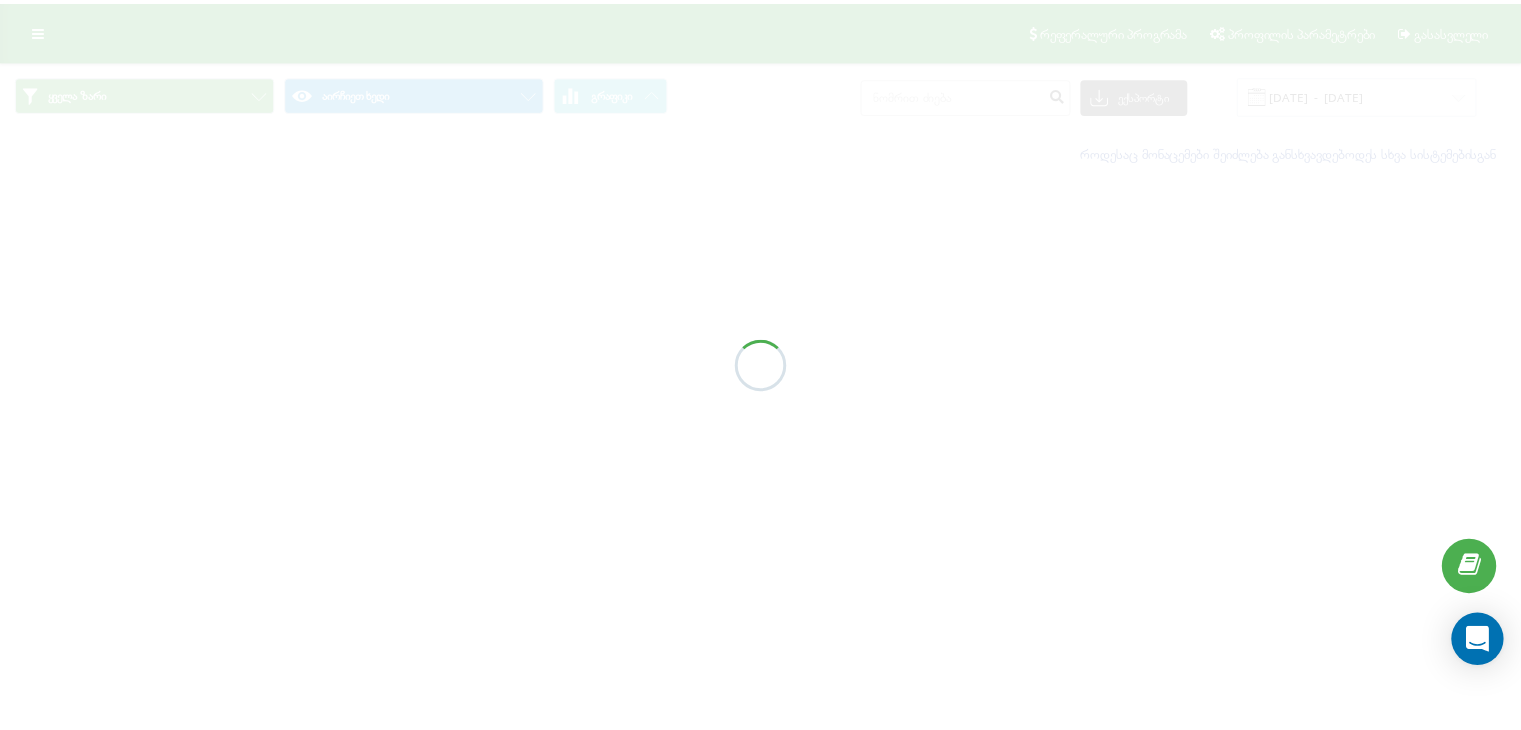 scroll, scrollTop: 0, scrollLeft: 0, axis: both 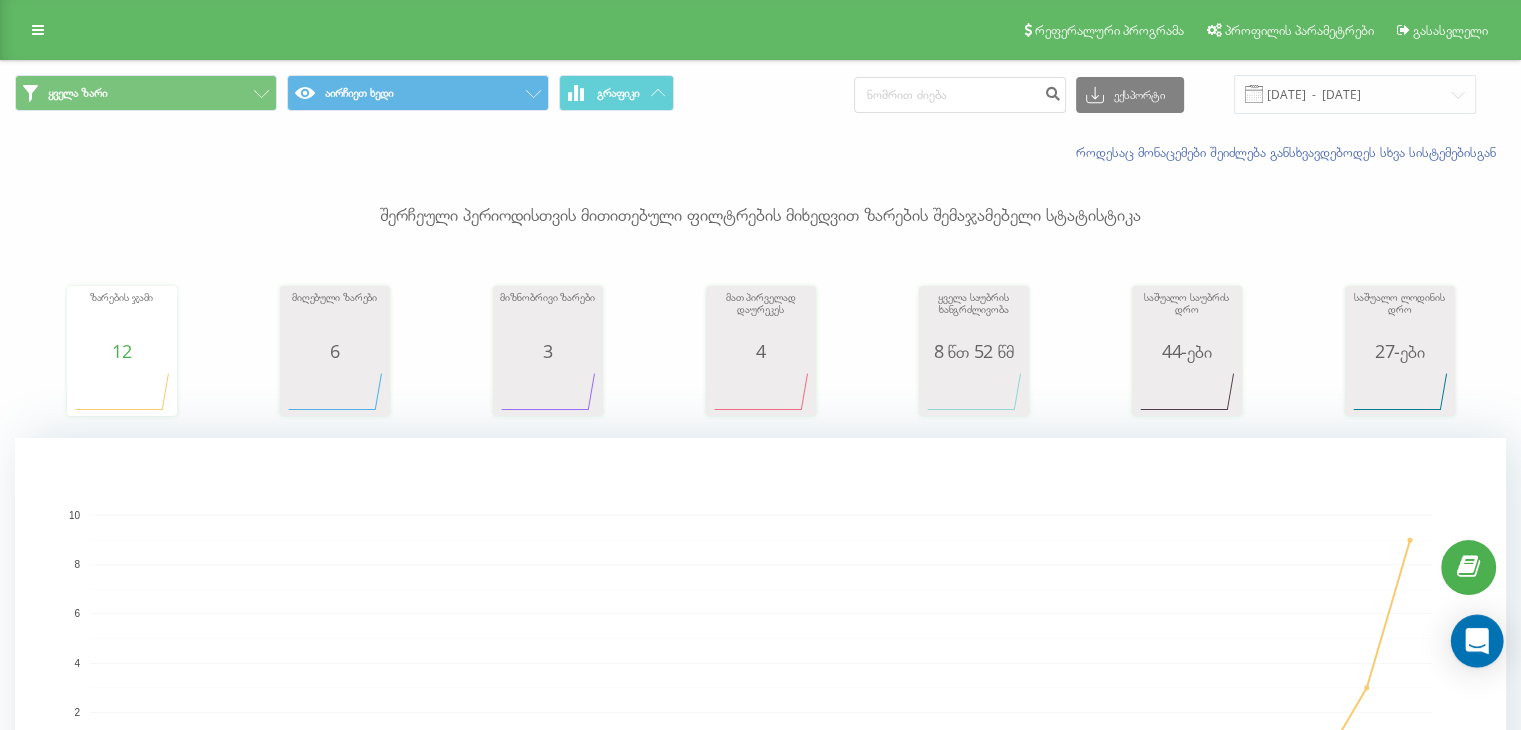 click 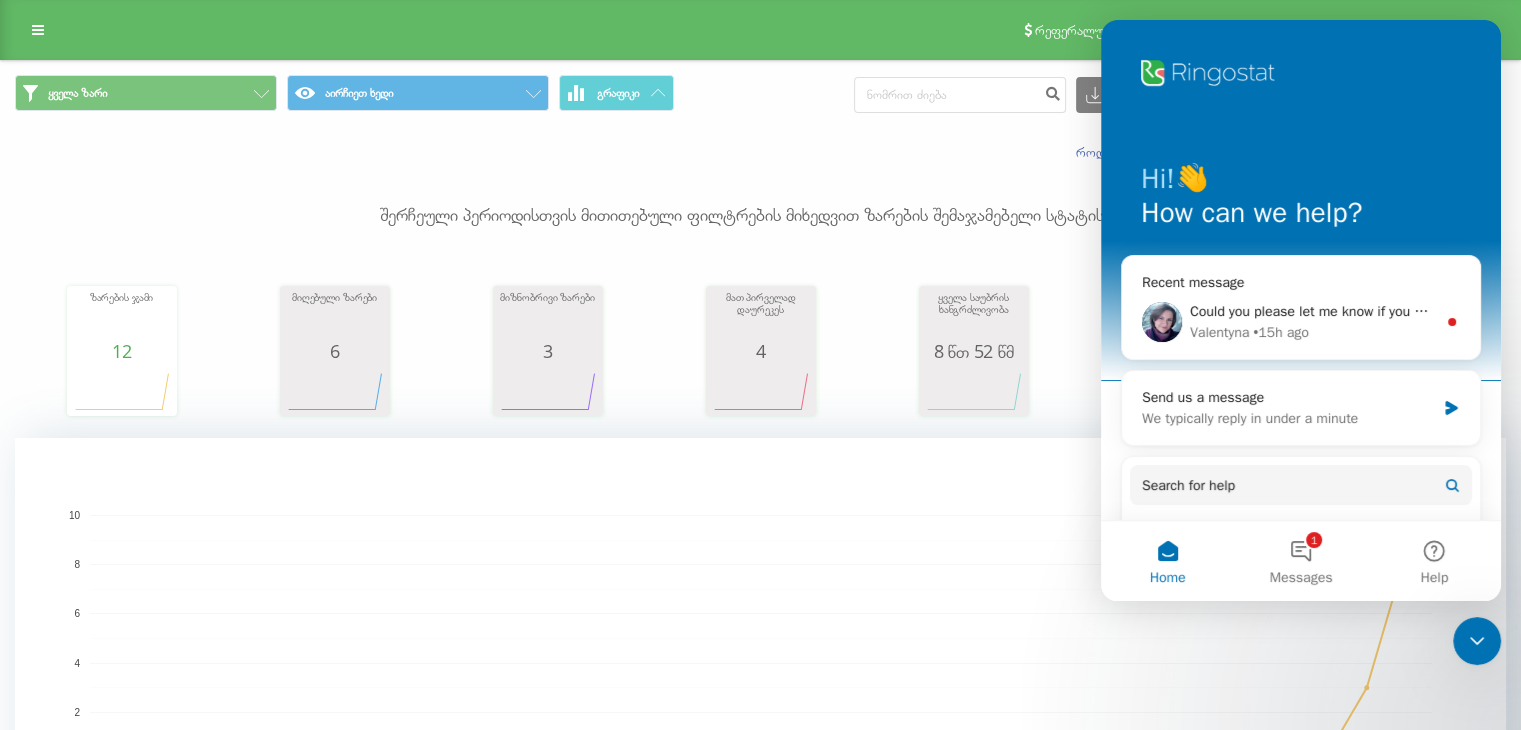 scroll, scrollTop: 0, scrollLeft: 0, axis: both 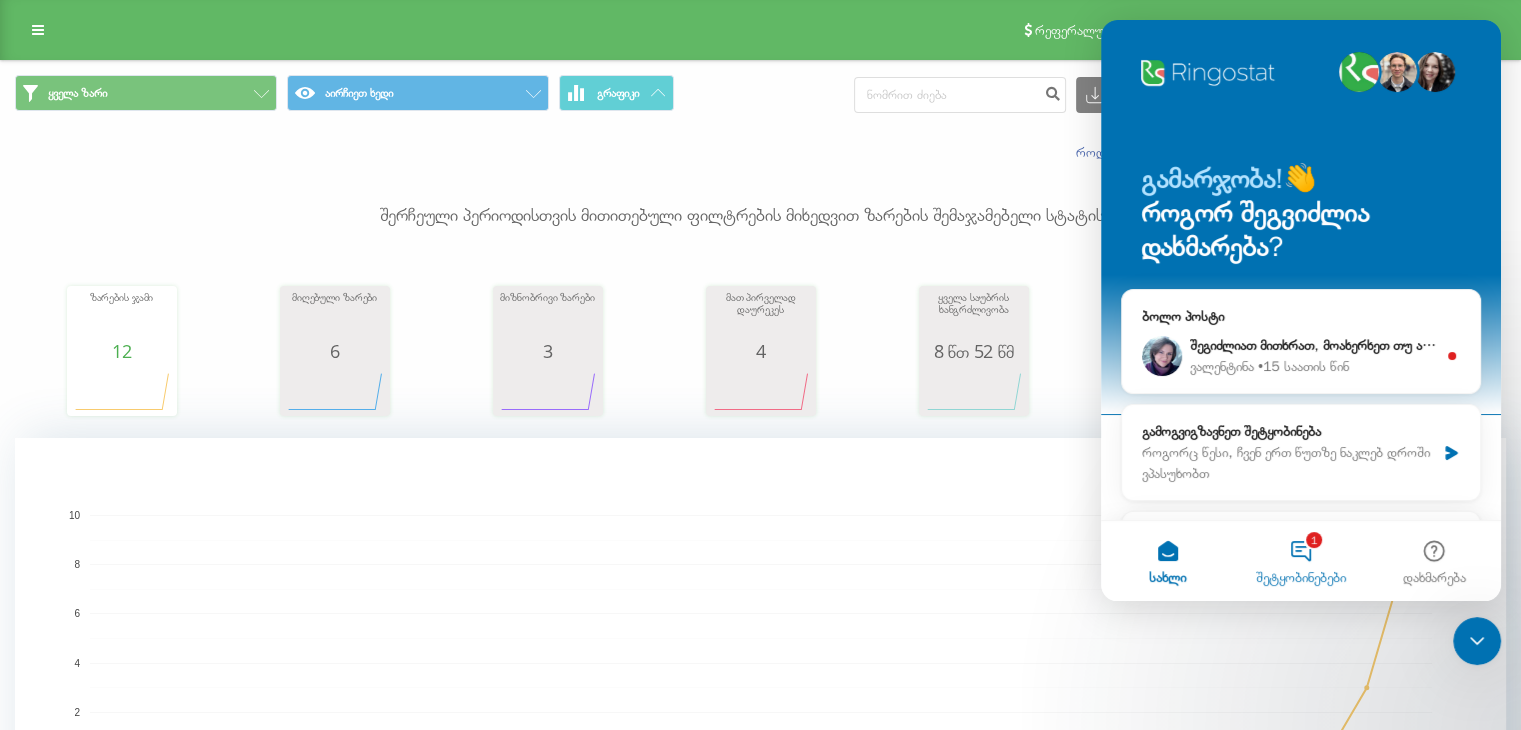click on "შეტყობინებები" at bounding box center (1301, 577) 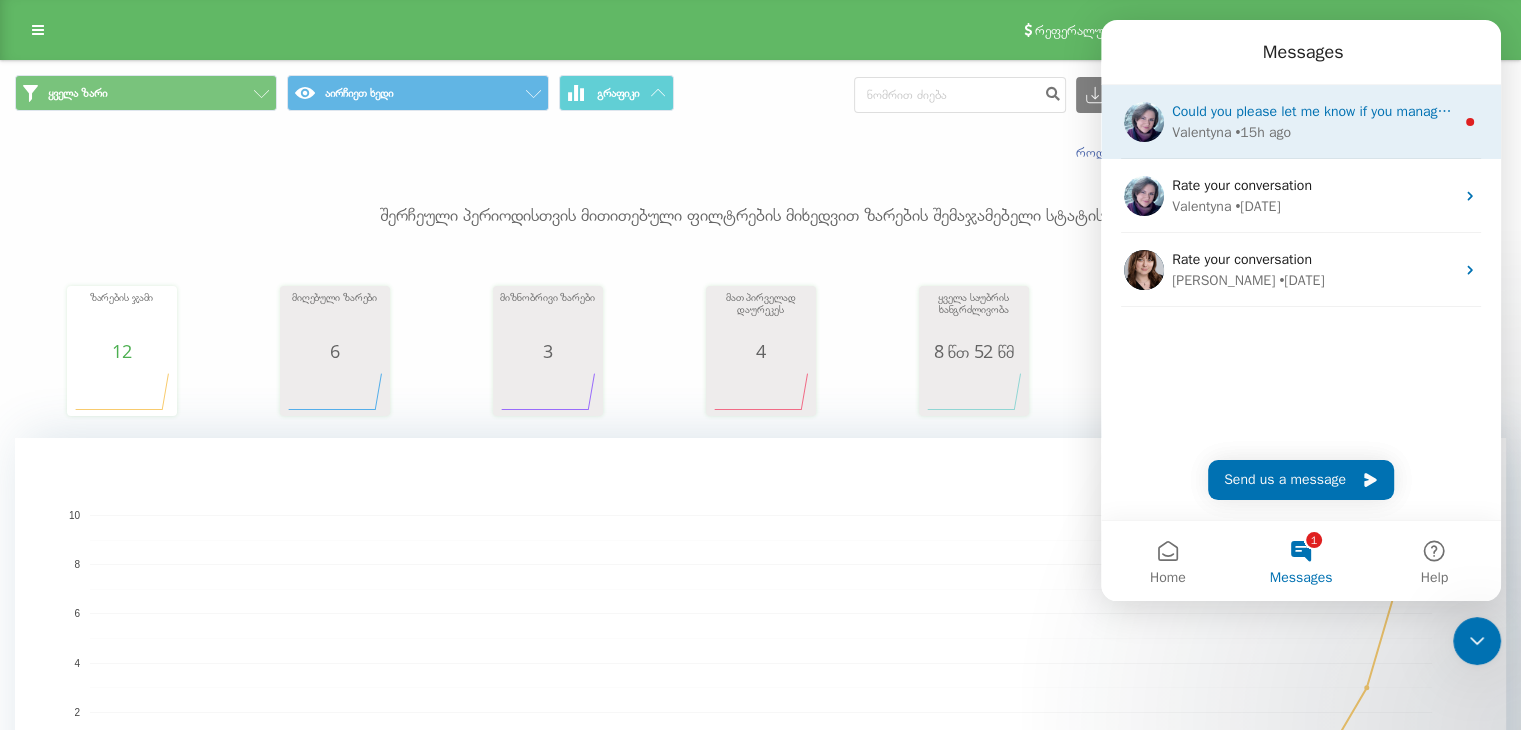 click on "Valentyna" at bounding box center [1201, 132] 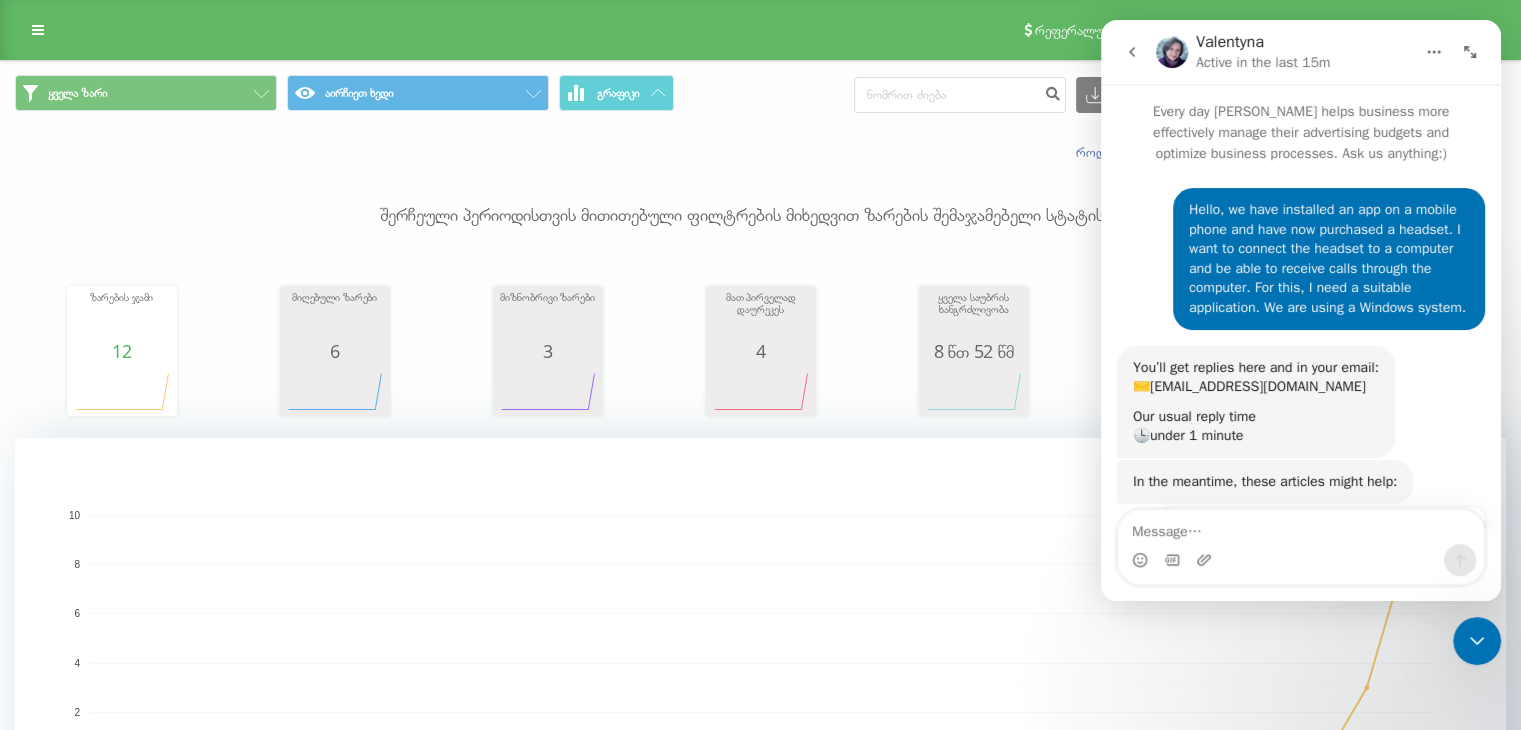 scroll, scrollTop: 2, scrollLeft: 0, axis: vertical 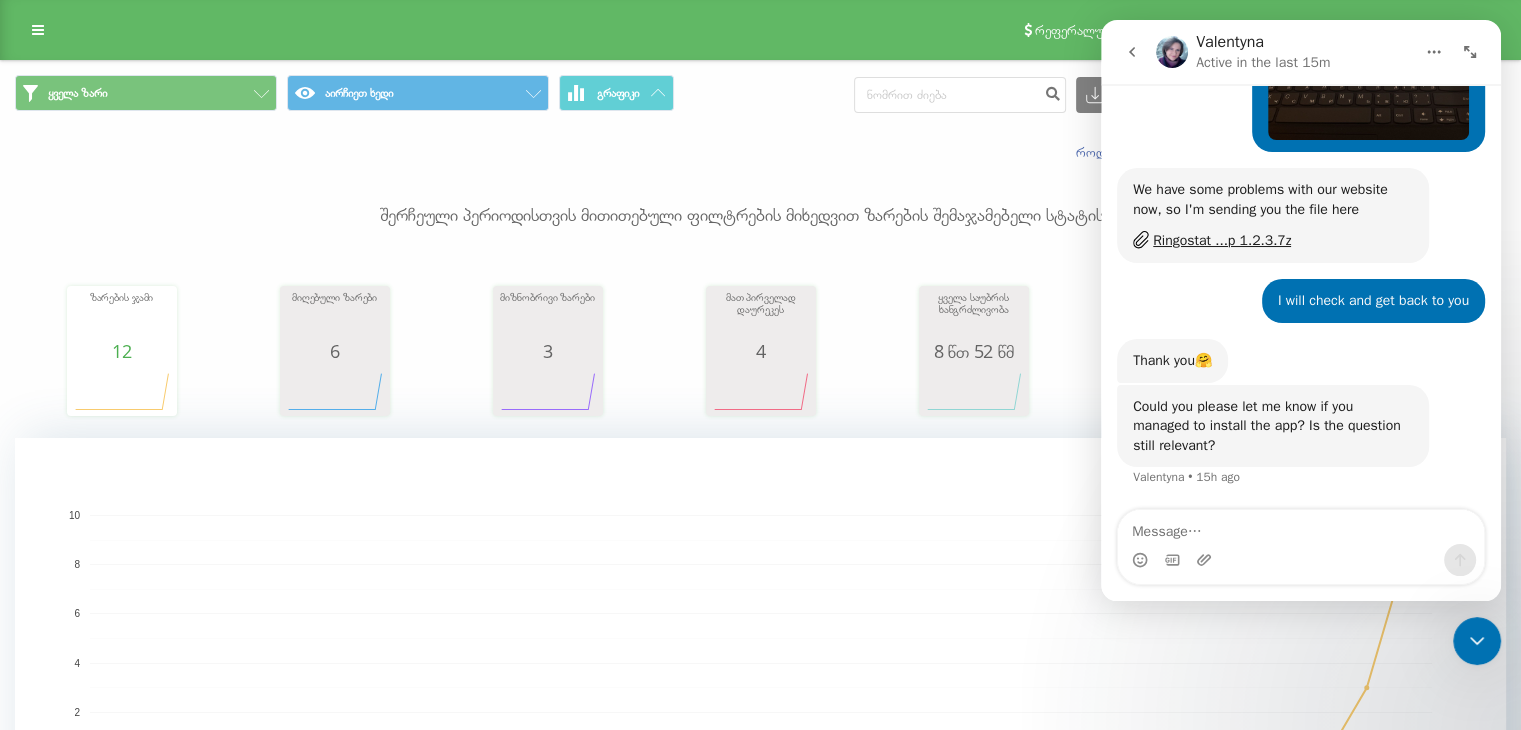 click on "ყველა ზარი აირჩიეთ ხედი გრაფიკი ექსპორტი .csv .xls .xlsx [DATE]  -  [DATE] როდესაც მონაცემები შეიძლება განსხვავდებოდეს სხვა სისტემებისგან შერჩეული პერიოდისთვის მითითებული ფილტრების მიხედვით ზარების შემაჯამებელი სტატისტიკა ზარების ჯამი 12 თარიღი საერთო ზარები [DATE] 0 [DATE] 0 [DATE] 0 [DATE] 0 [DATE] 0 [DATE] 0 [DATE] 0 [DATE] 0 [DATE] 0 [DATE] 0 [DATE] 0 [DATE] 0 [DATE] 0 [DATE] 0 [DATE] 0 [DATE] 9 [DATE] მიღებული ზარები 6 თარიღი პასუხგაცემული ზარები [DATE] 0 [DATE] 0 [DATE] 0 [DATE] 0 [DATE] 0" at bounding box center (760, 931) 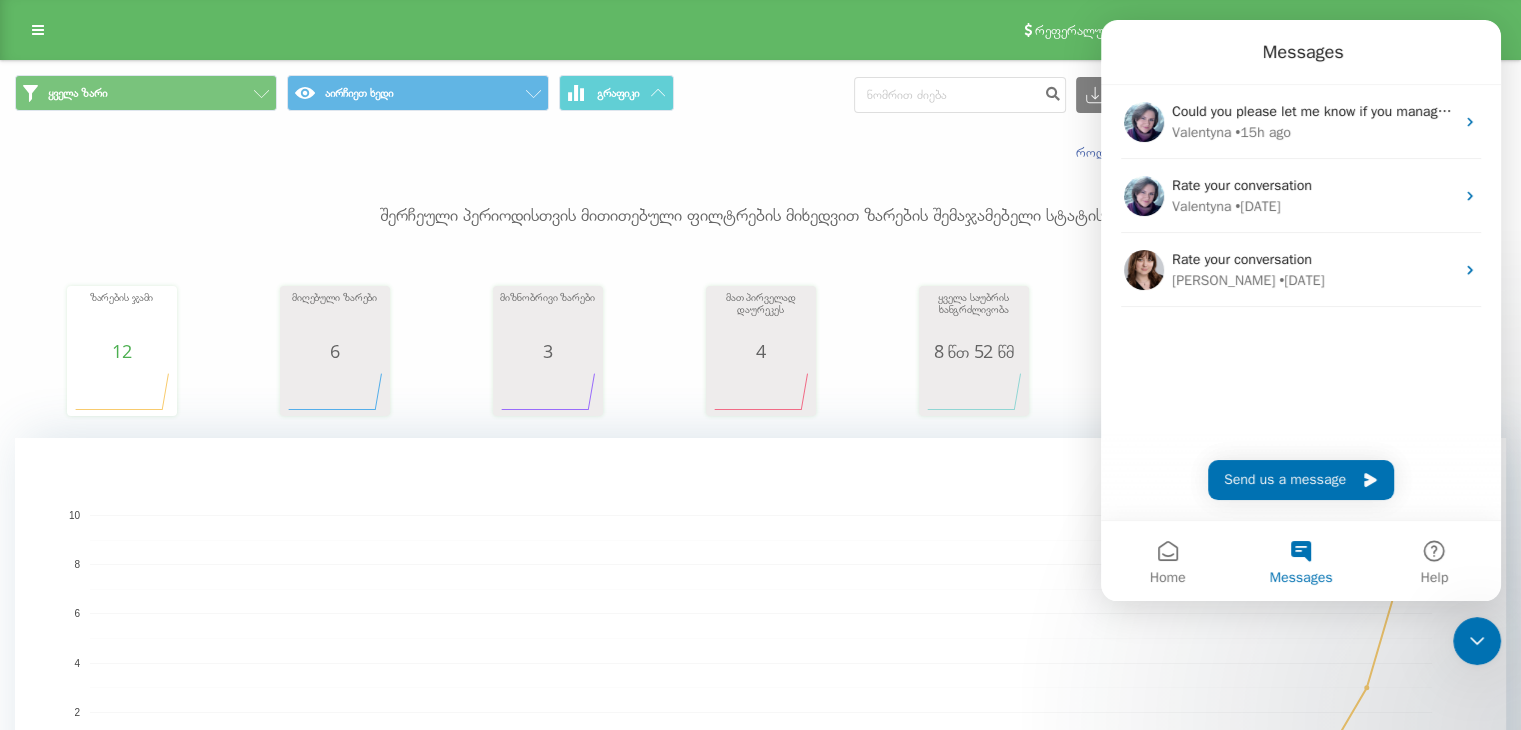 scroll, scrollTop: 0, scrollLeft: 0, axis: both 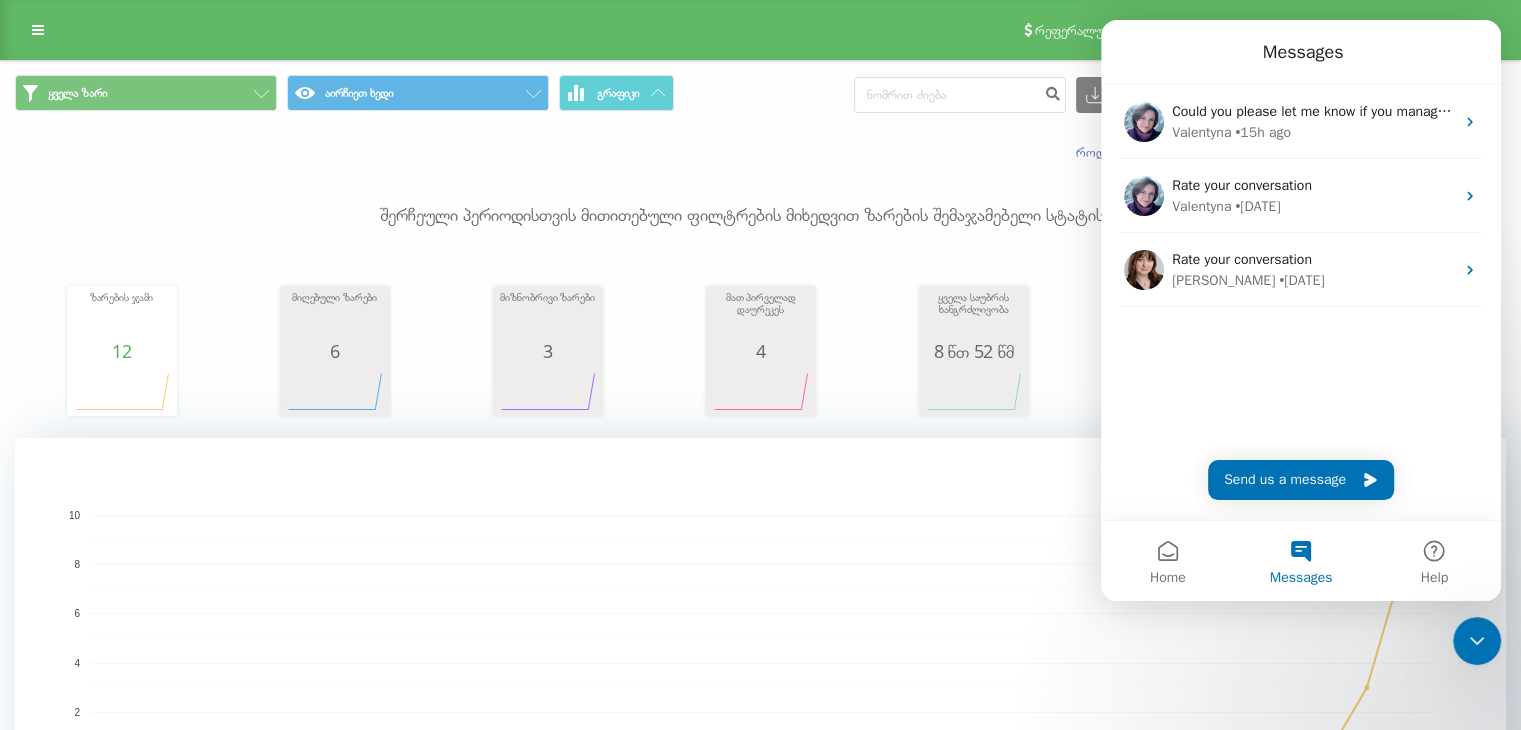 click at bounding box center [1477, 641] 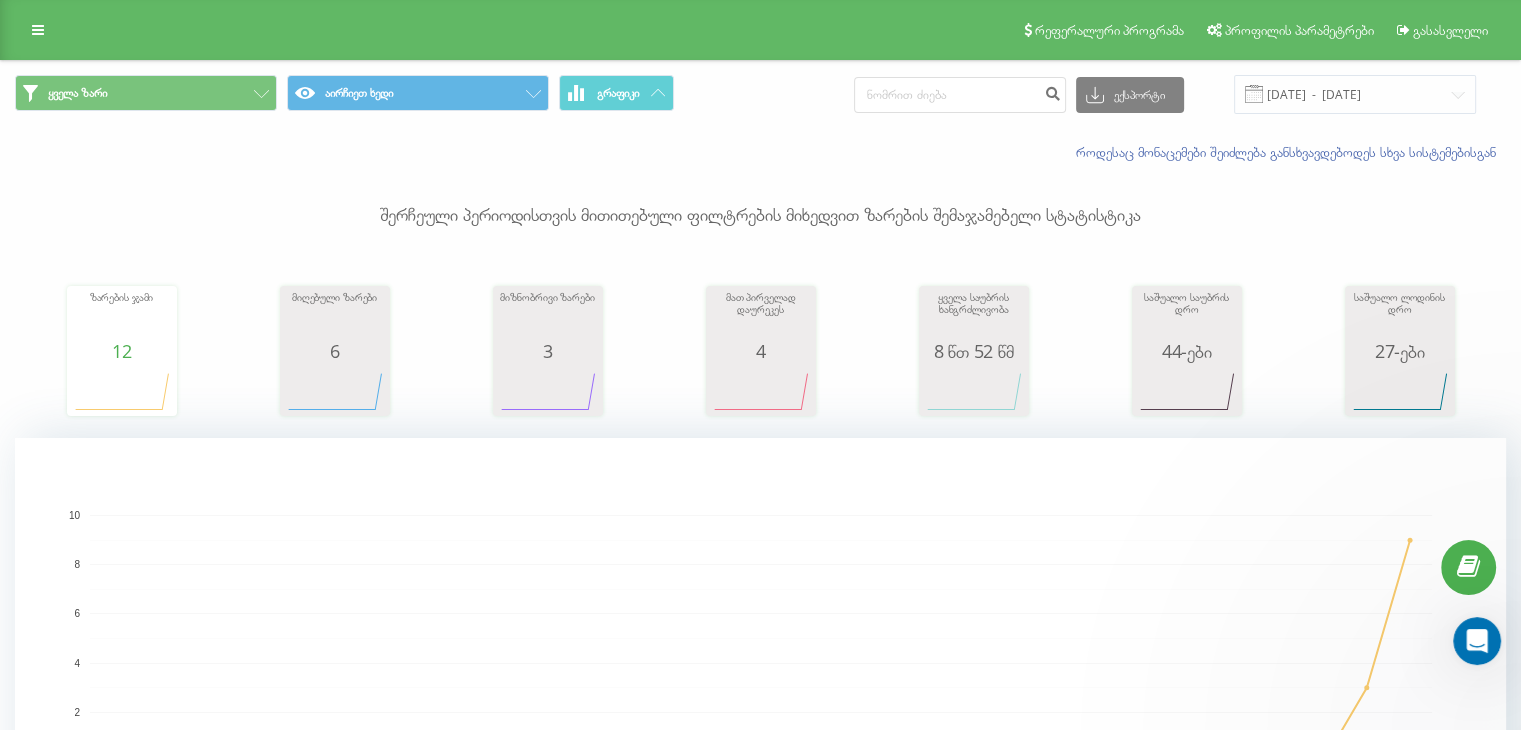 scroll, scrollTop: 0, scrollLeft: 0, axis: both 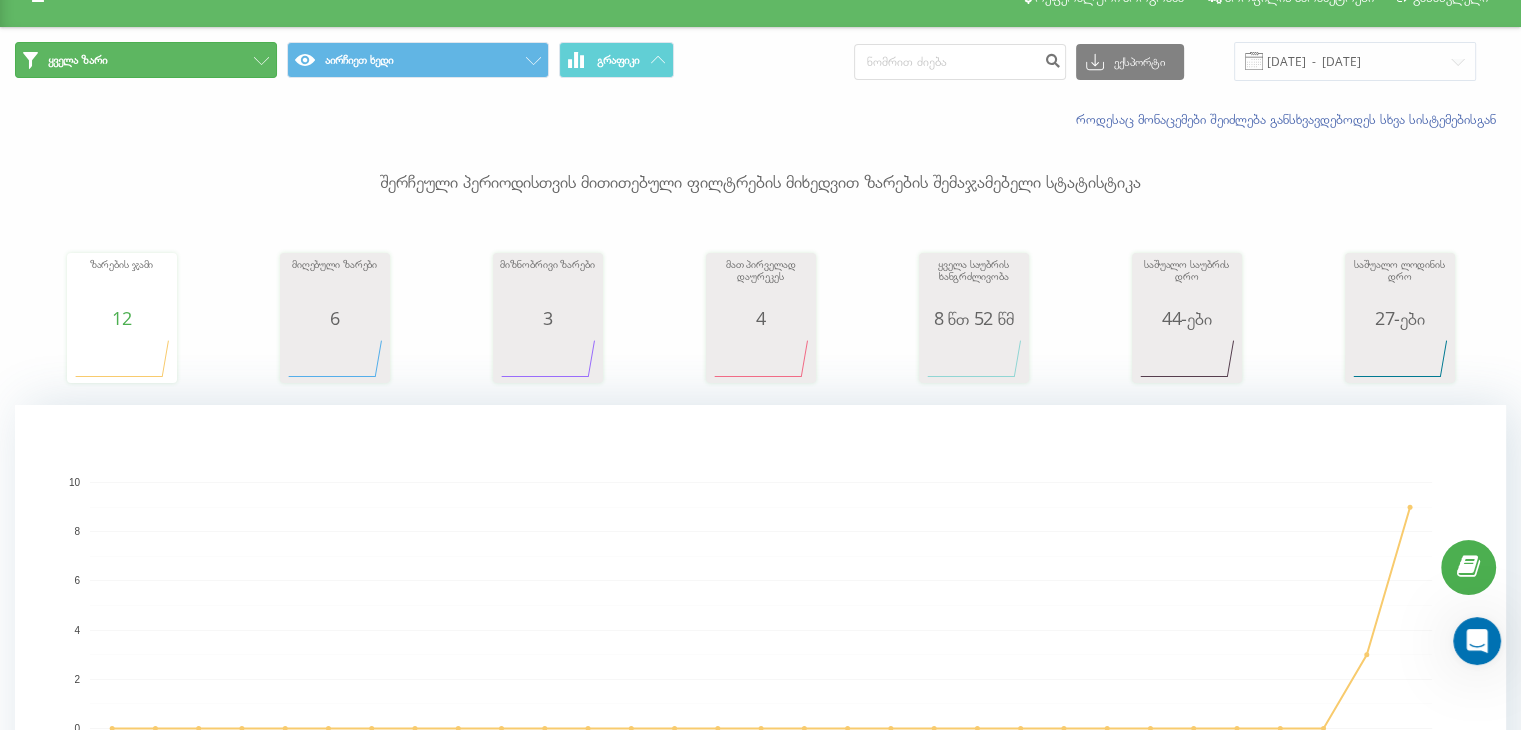 click on "ყველა ზარი" at bounding box center (146, 60) 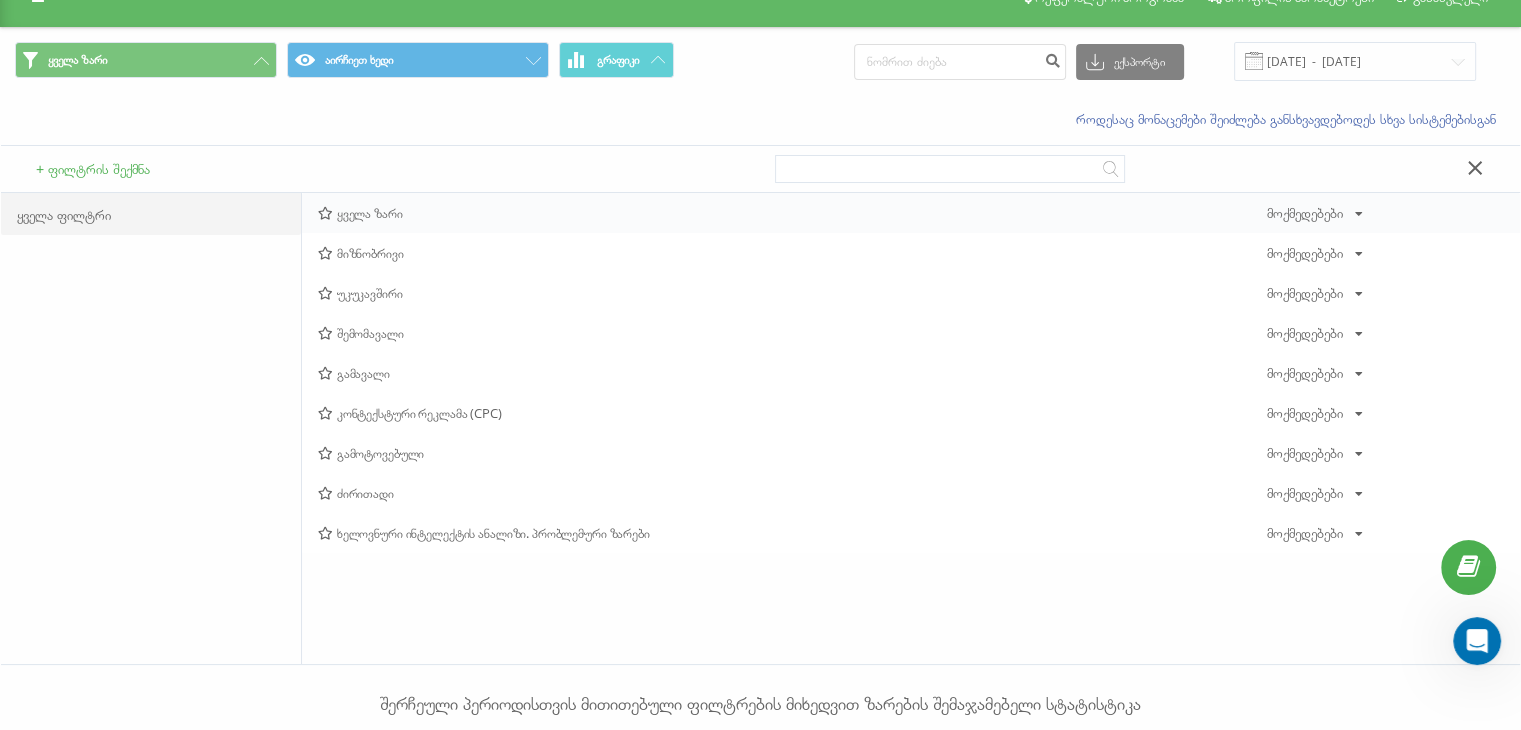 click on "ყველა ზარი" at bounding box center (370, 213) 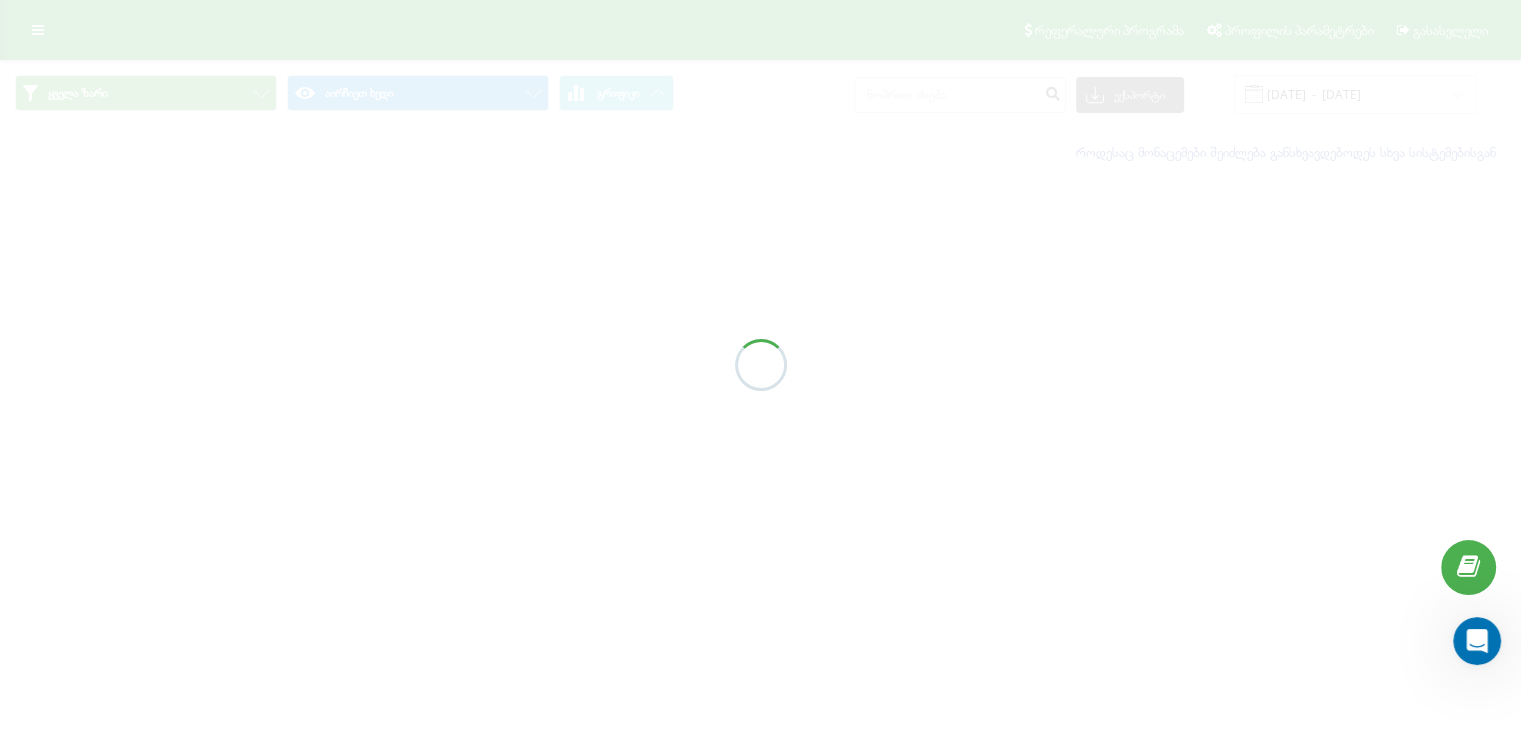 scroll, scrollTop: 0, scrollLeft: 0, axis: both 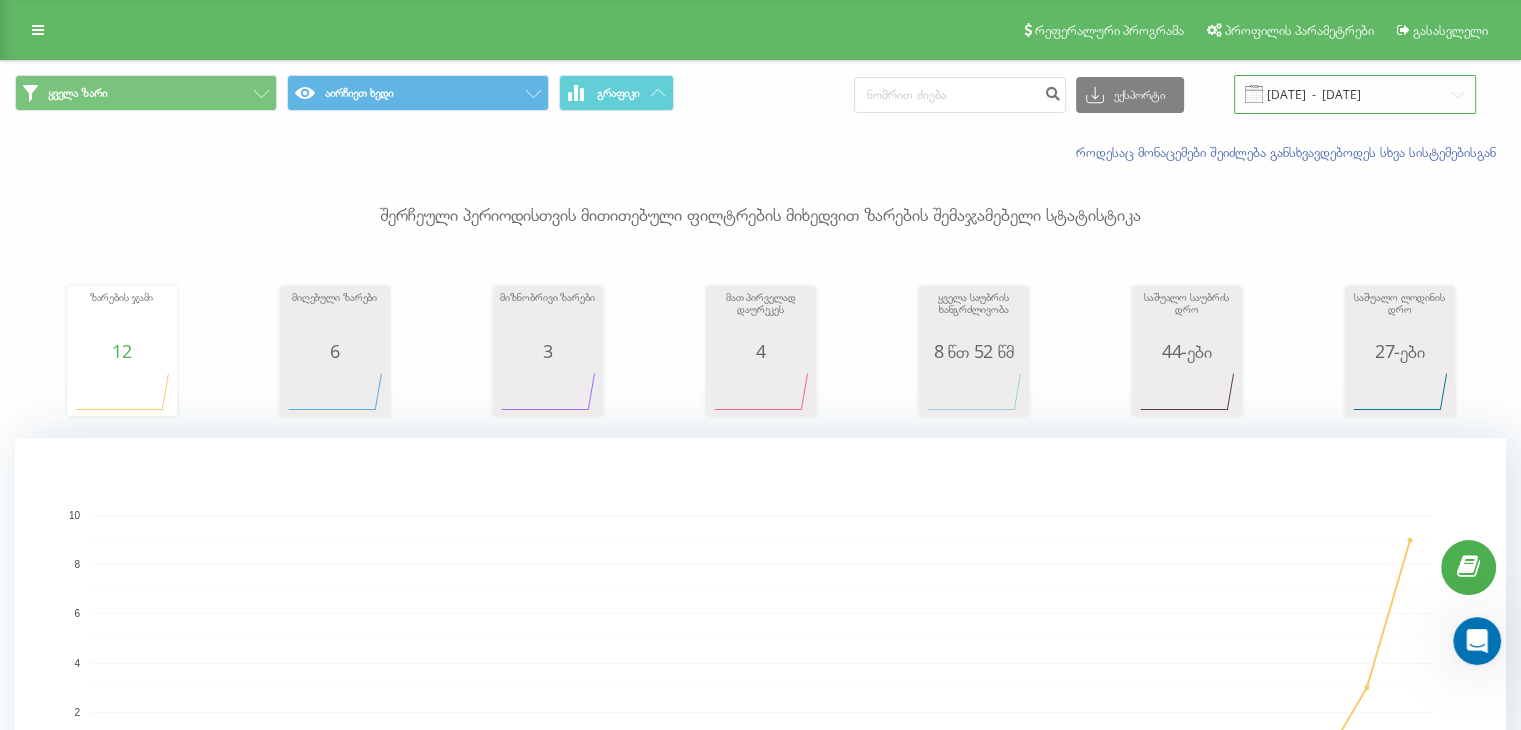 click on "[DATE]  -  [DATE]" at bounding box center [1355, 94] 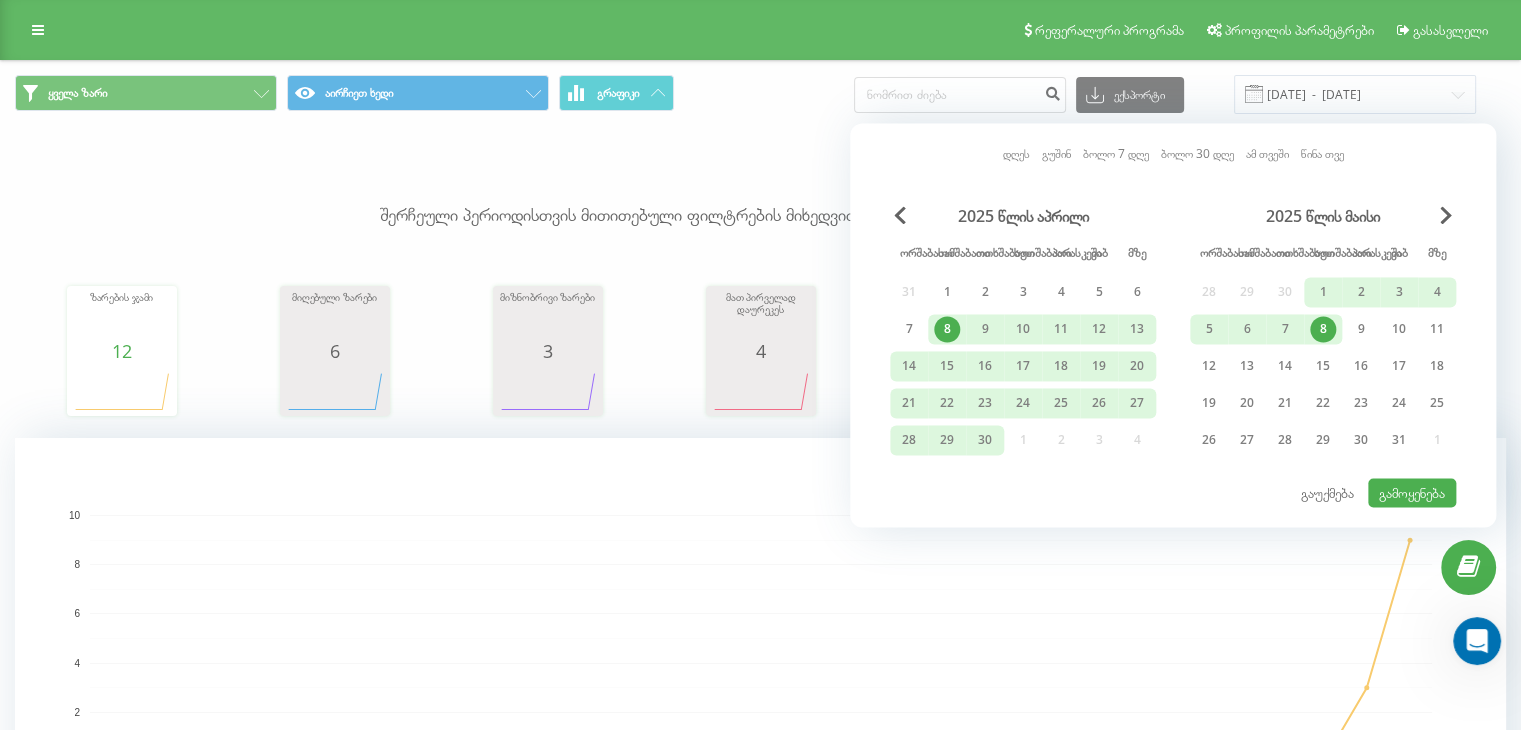 drag, startPoint x: 1008, startPoint y: 155, endPoint x: 1078, endPoint y: 193, distance: 79.64923 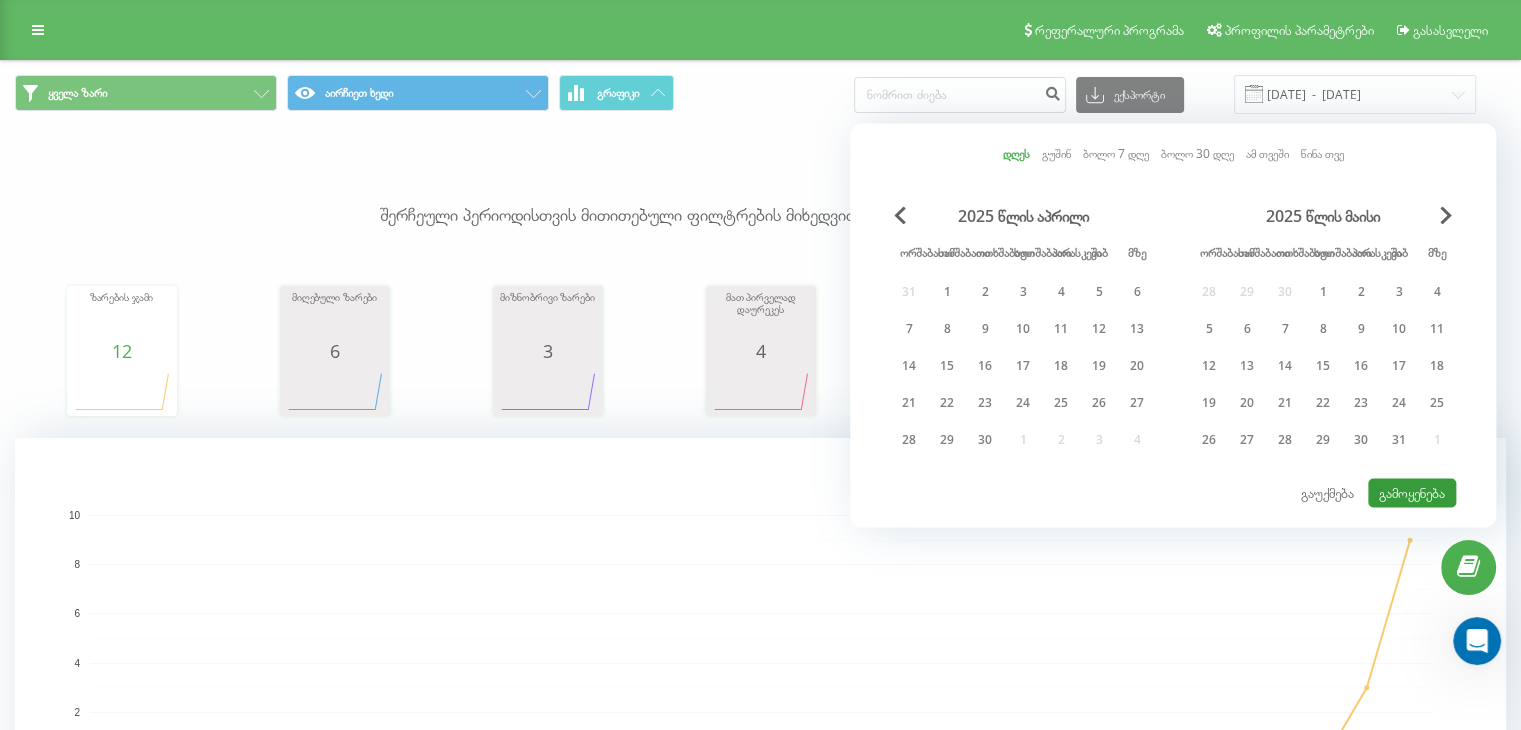 click on "გამოყენება" at bounding box center (1412, 492) 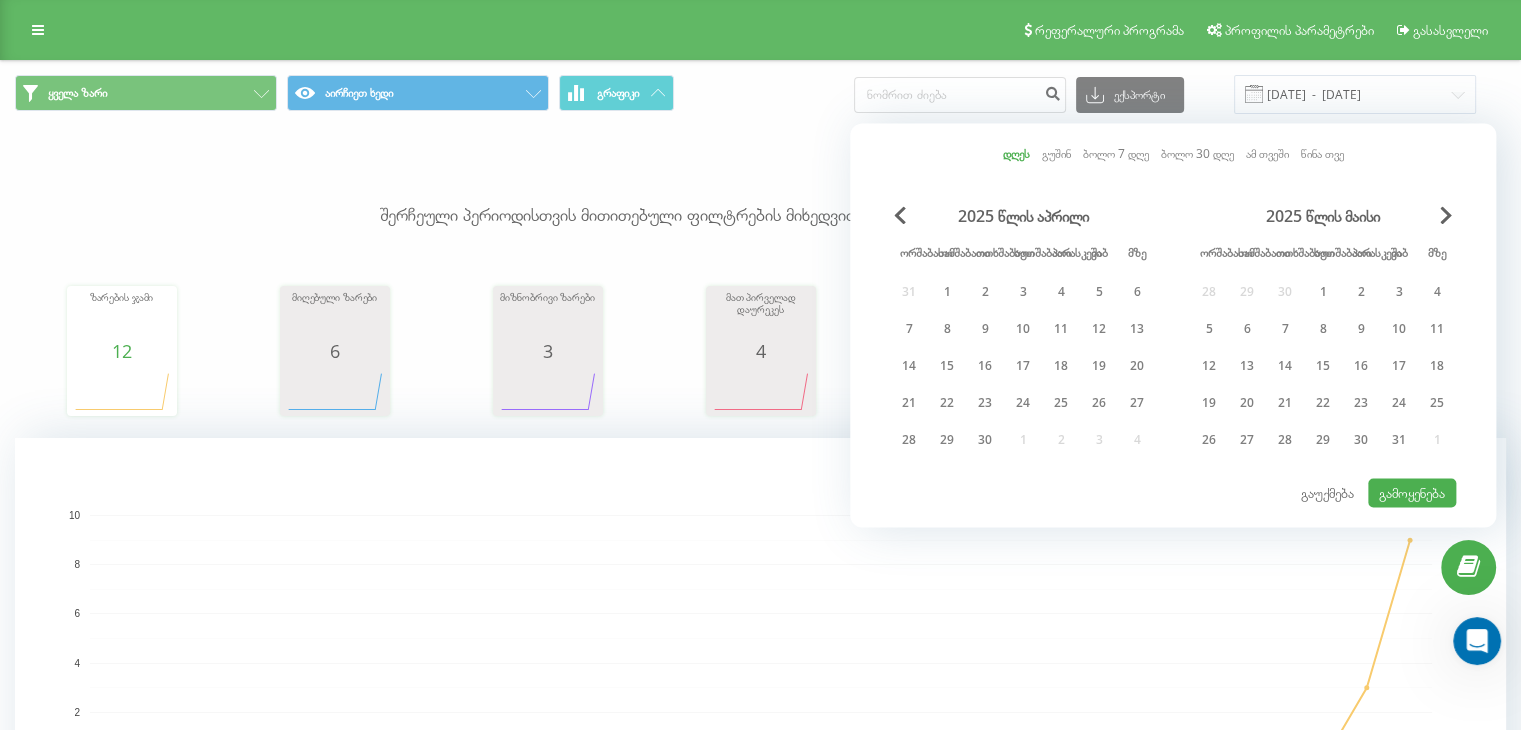 type on "[DATE]  -  [DATE]" 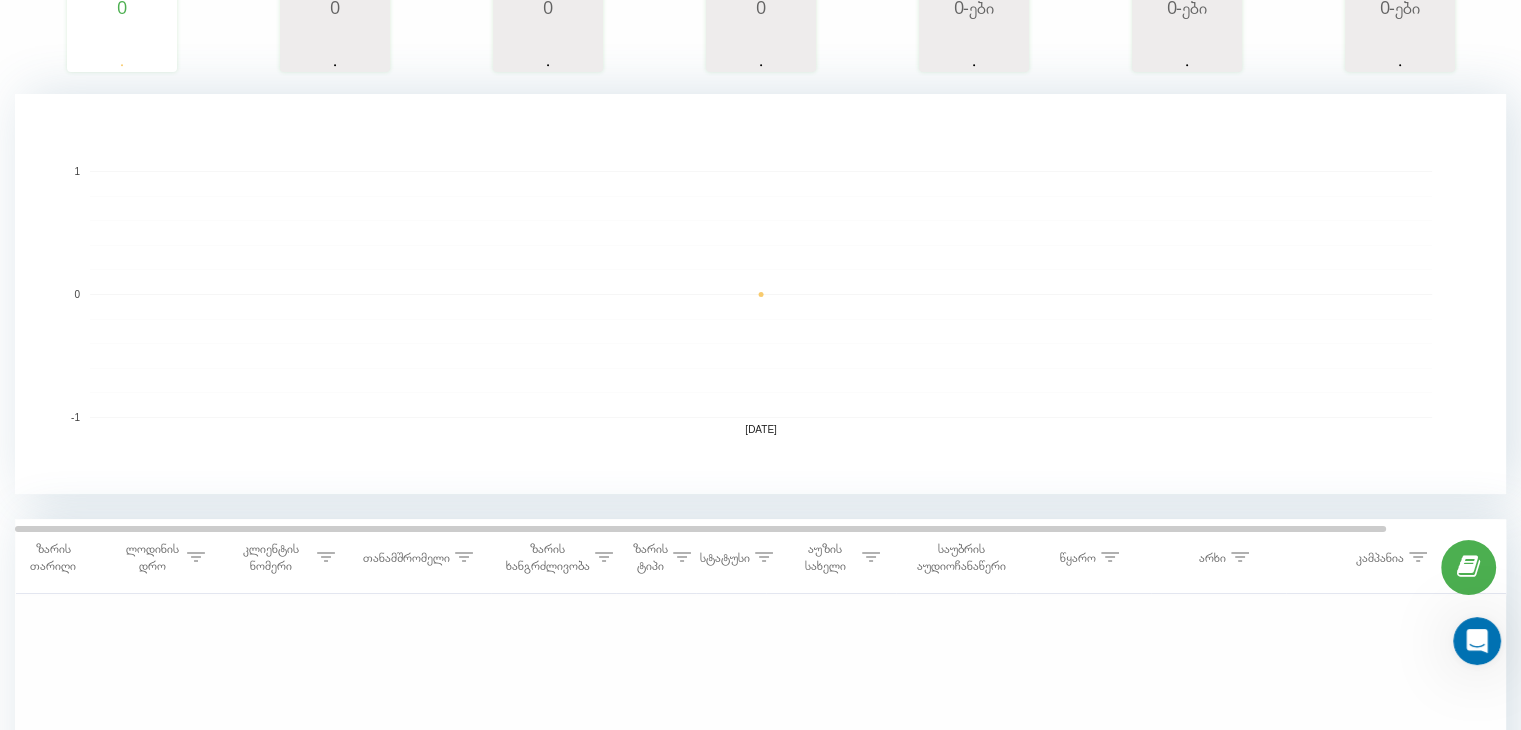 scroll, scrollTop: 343, scrollLeft: 0, axis: vertical 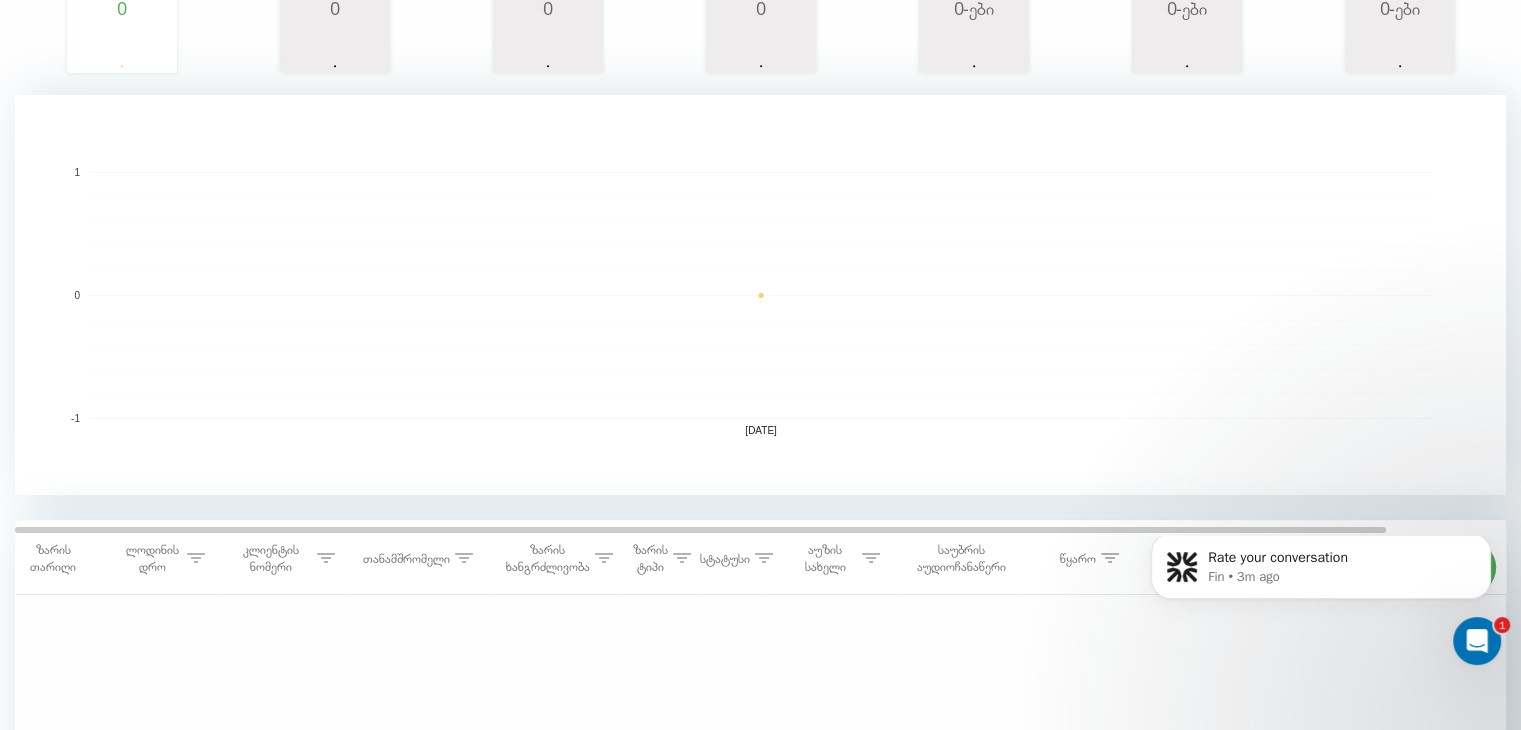 click at bounding box center (1477, 641) 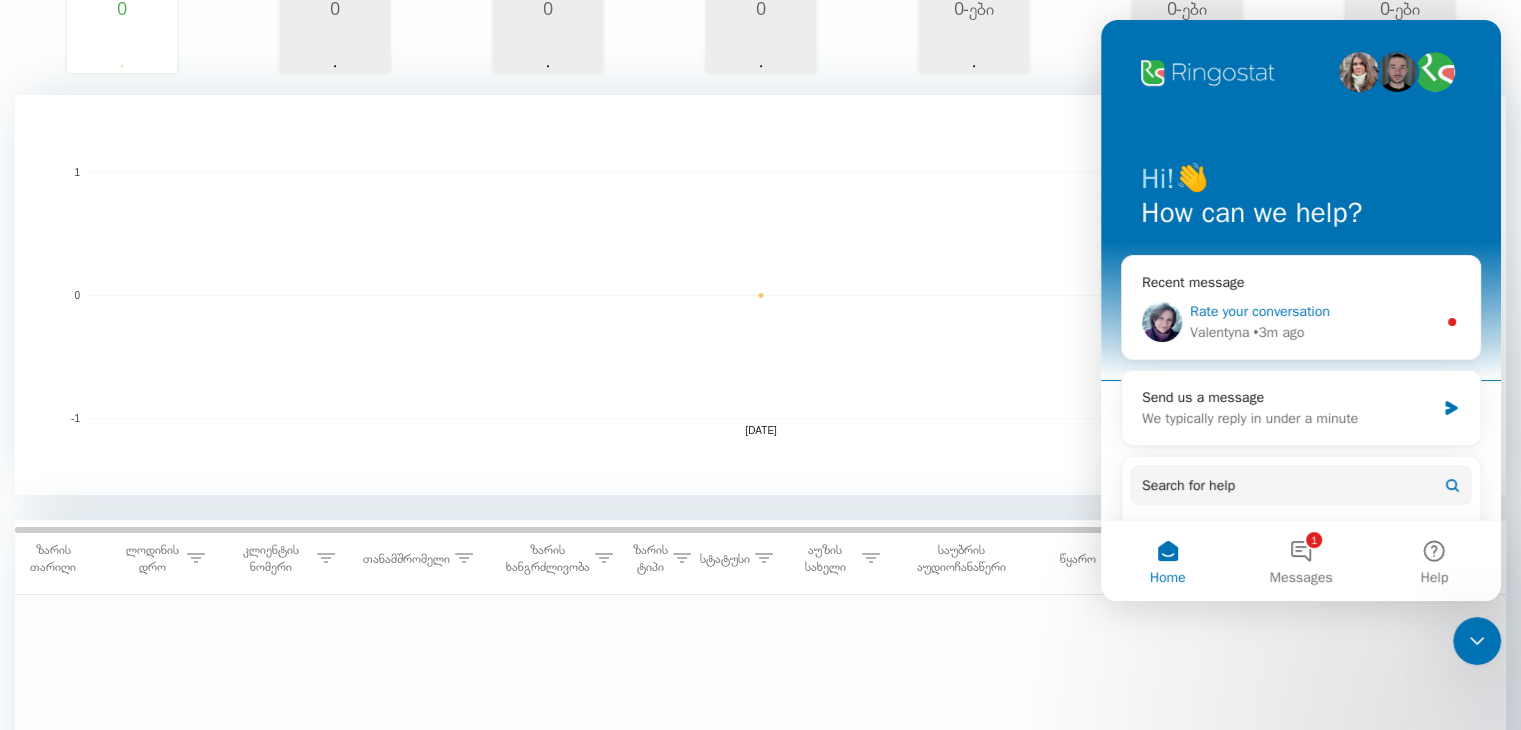click on "Rate your conversation" at bounding box center [1260, 311] 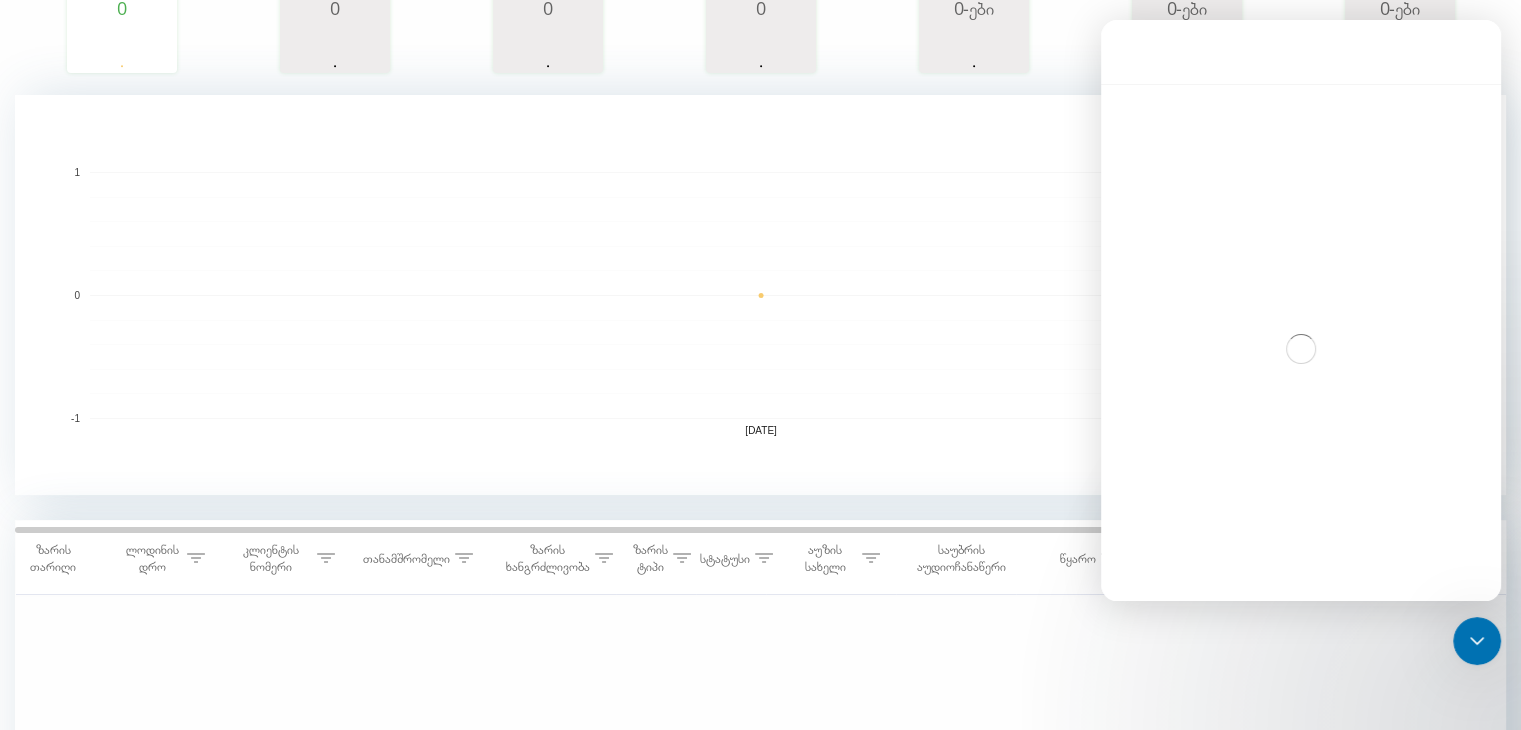 scroll, scrollTop: 3, scrollLeft: 0, axis: vertical 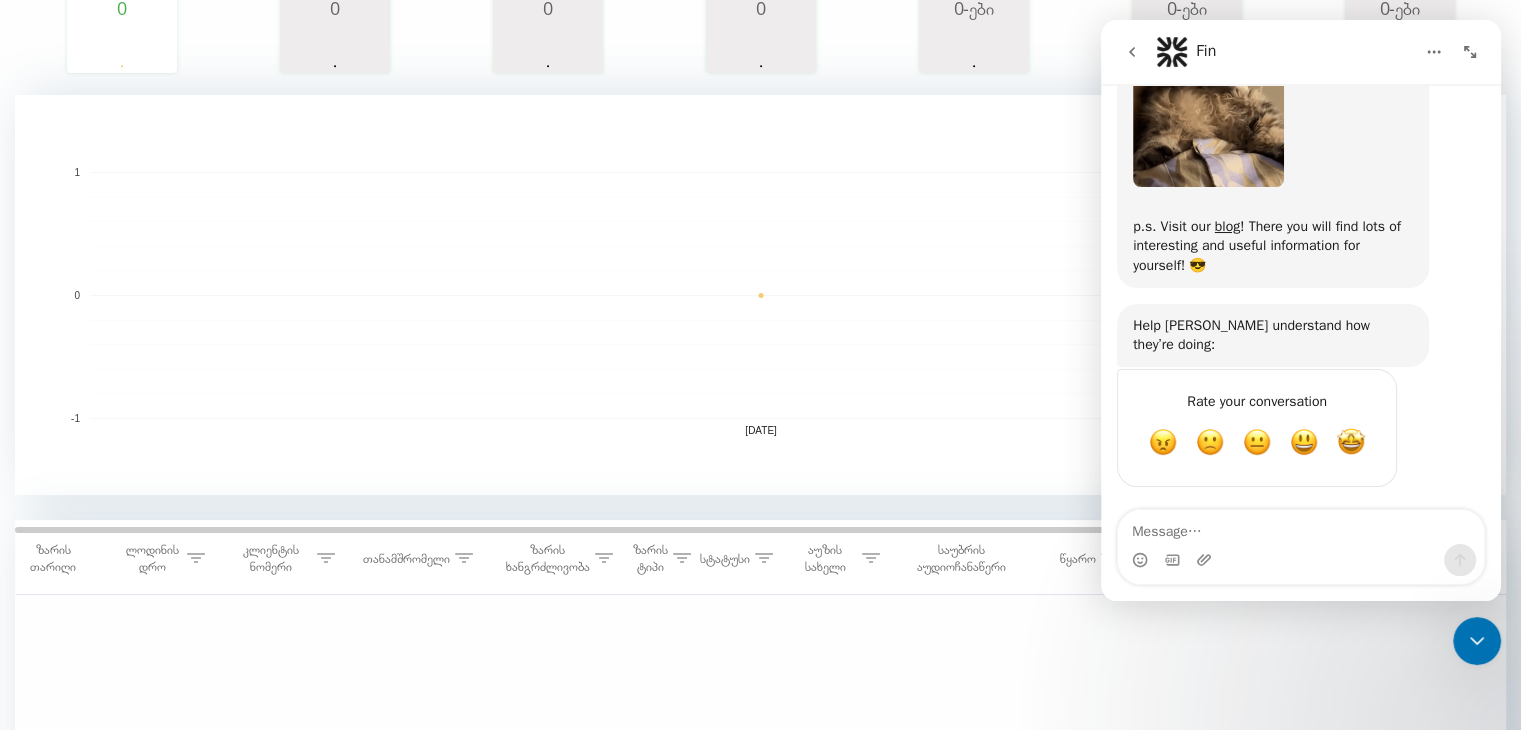 drag, startPoint x: 1493, startPoint y: 447, endPoint x: 2604, endPoint y: 557, distance: 1116.4323 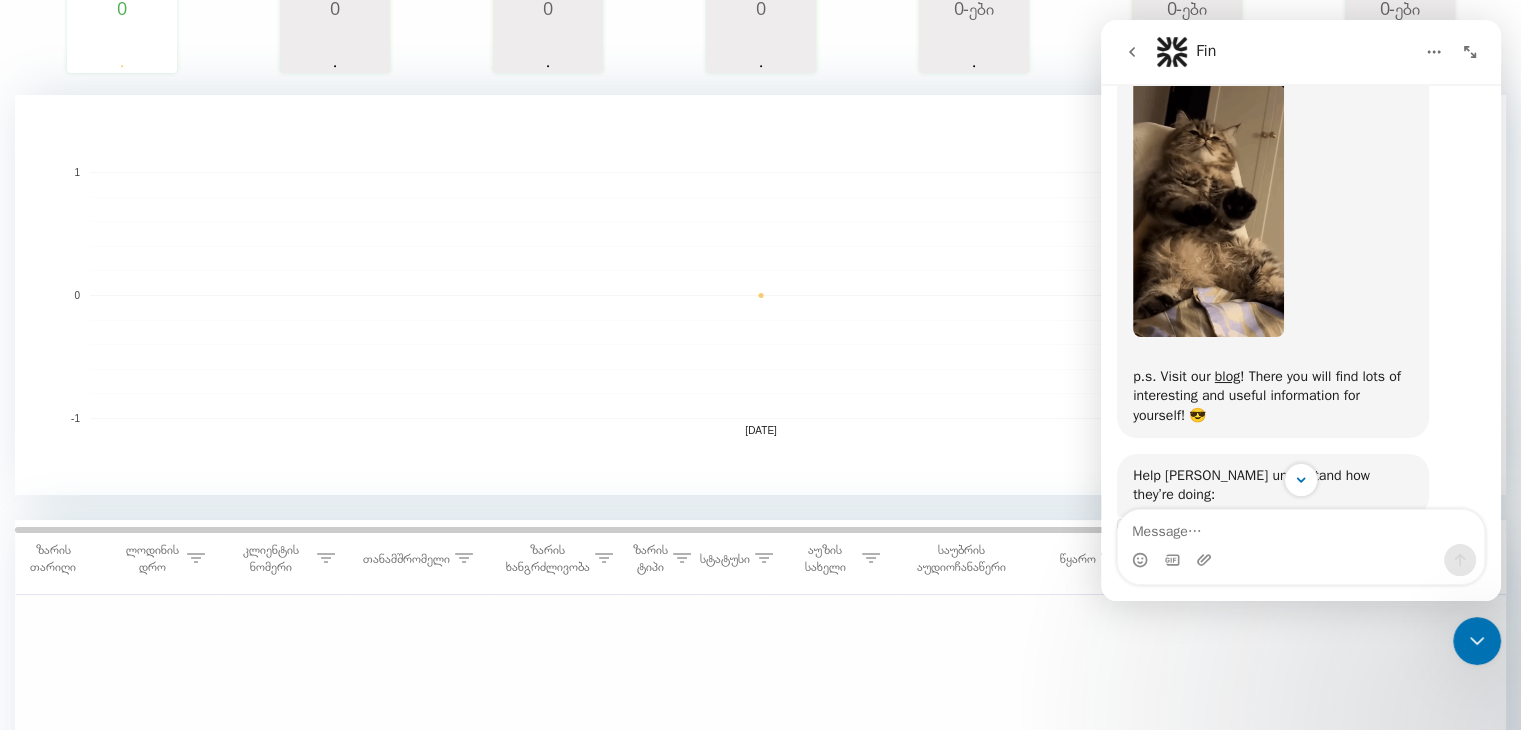 scroll, scrollTop: 2598, scrollLeft: 0, axis: vertical 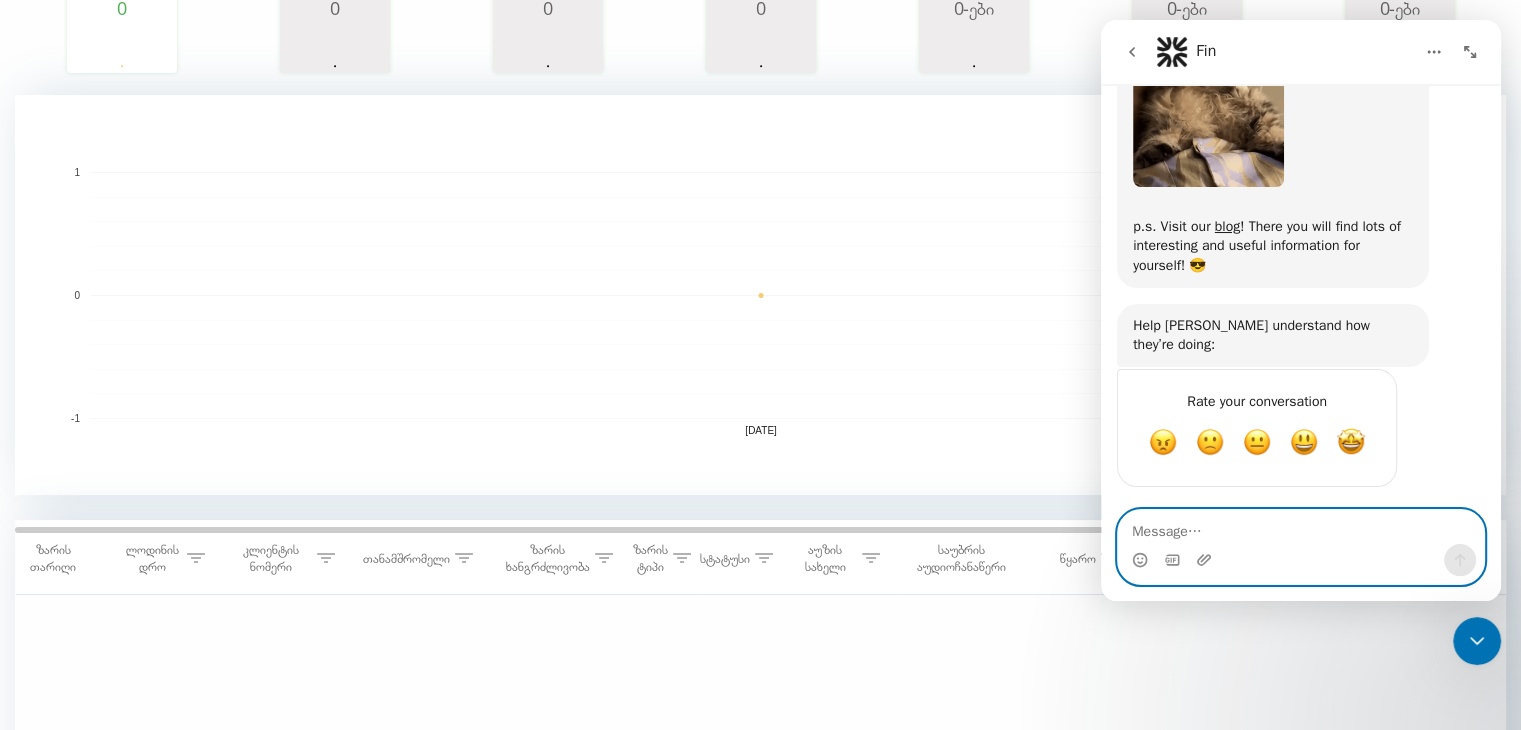 click at bounding box center (1301, 527) 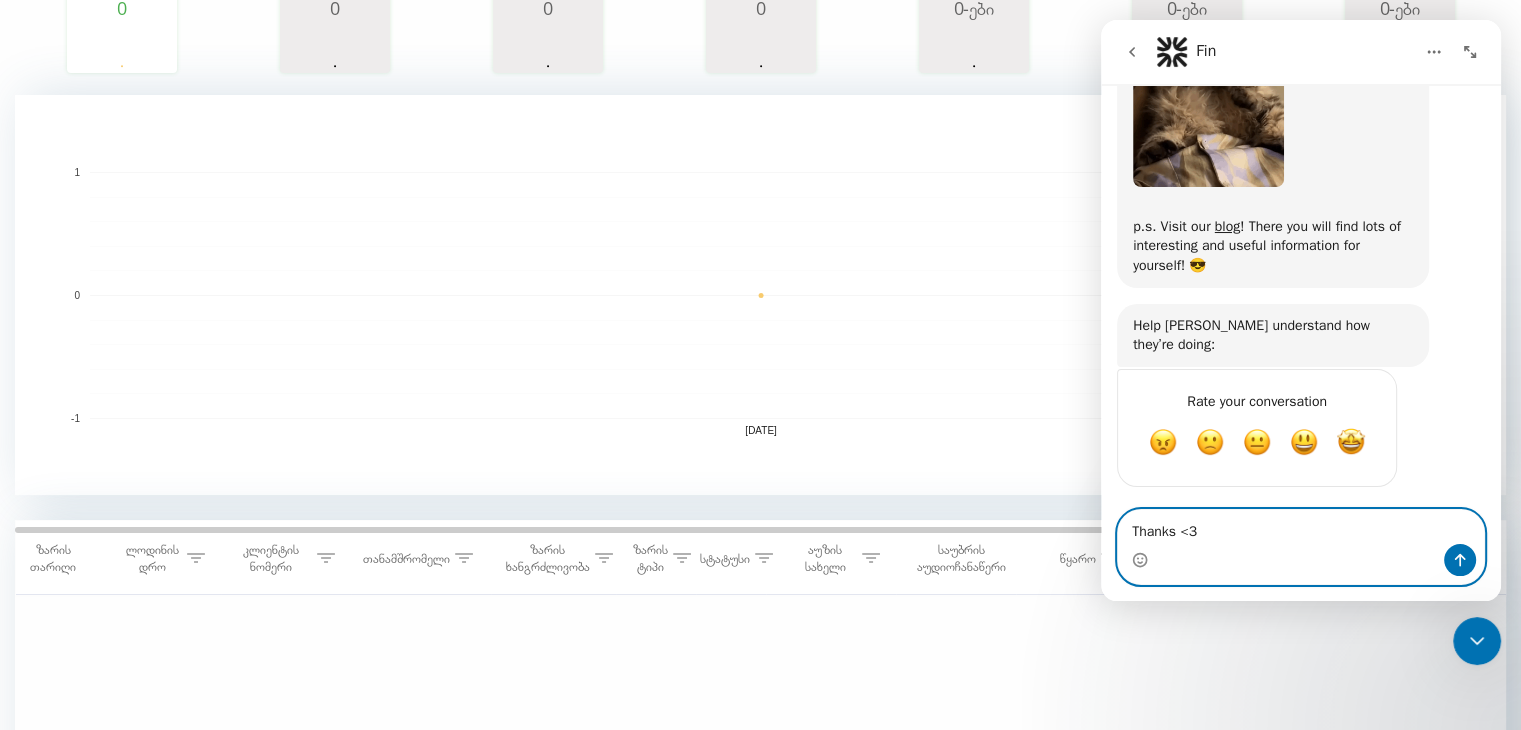 type on "Thanks <3" 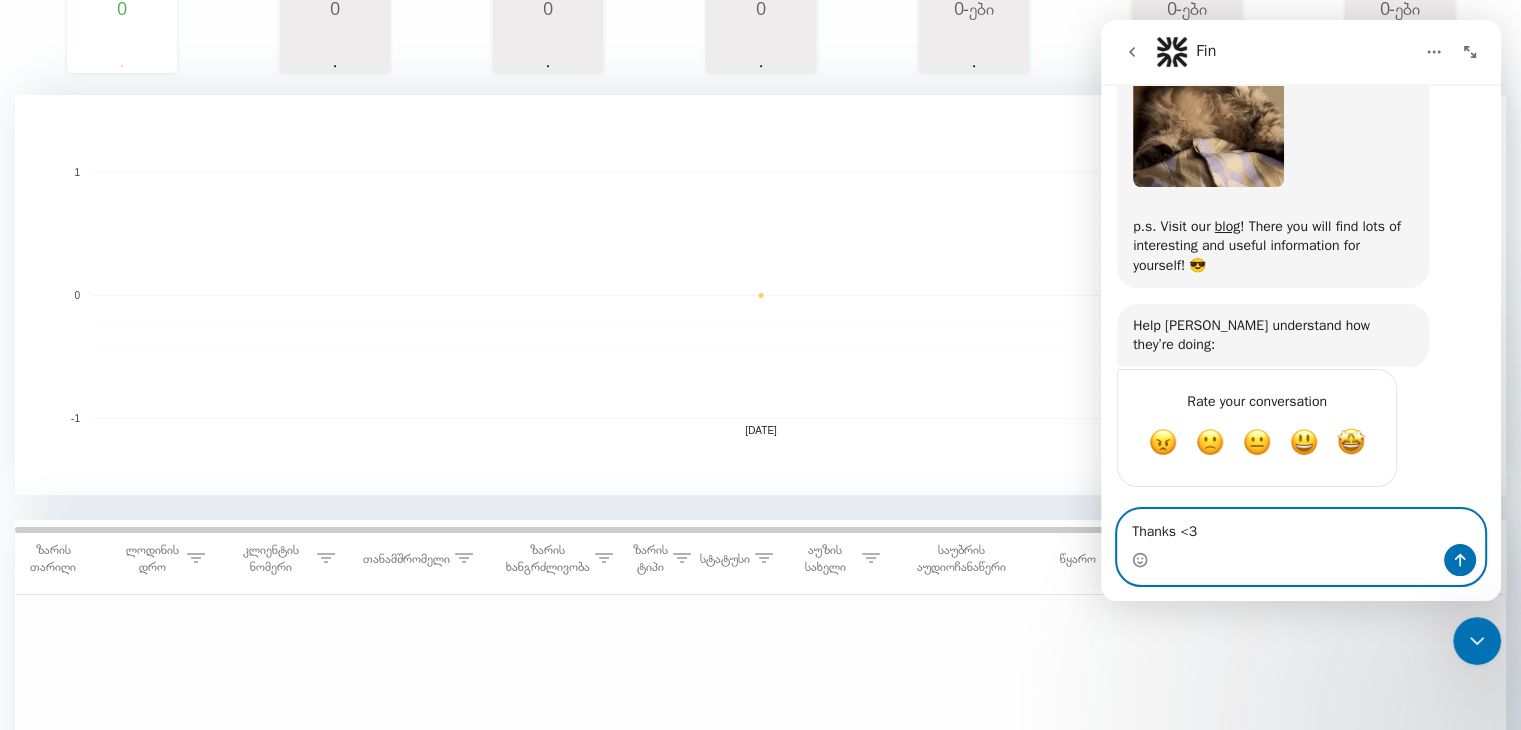 type 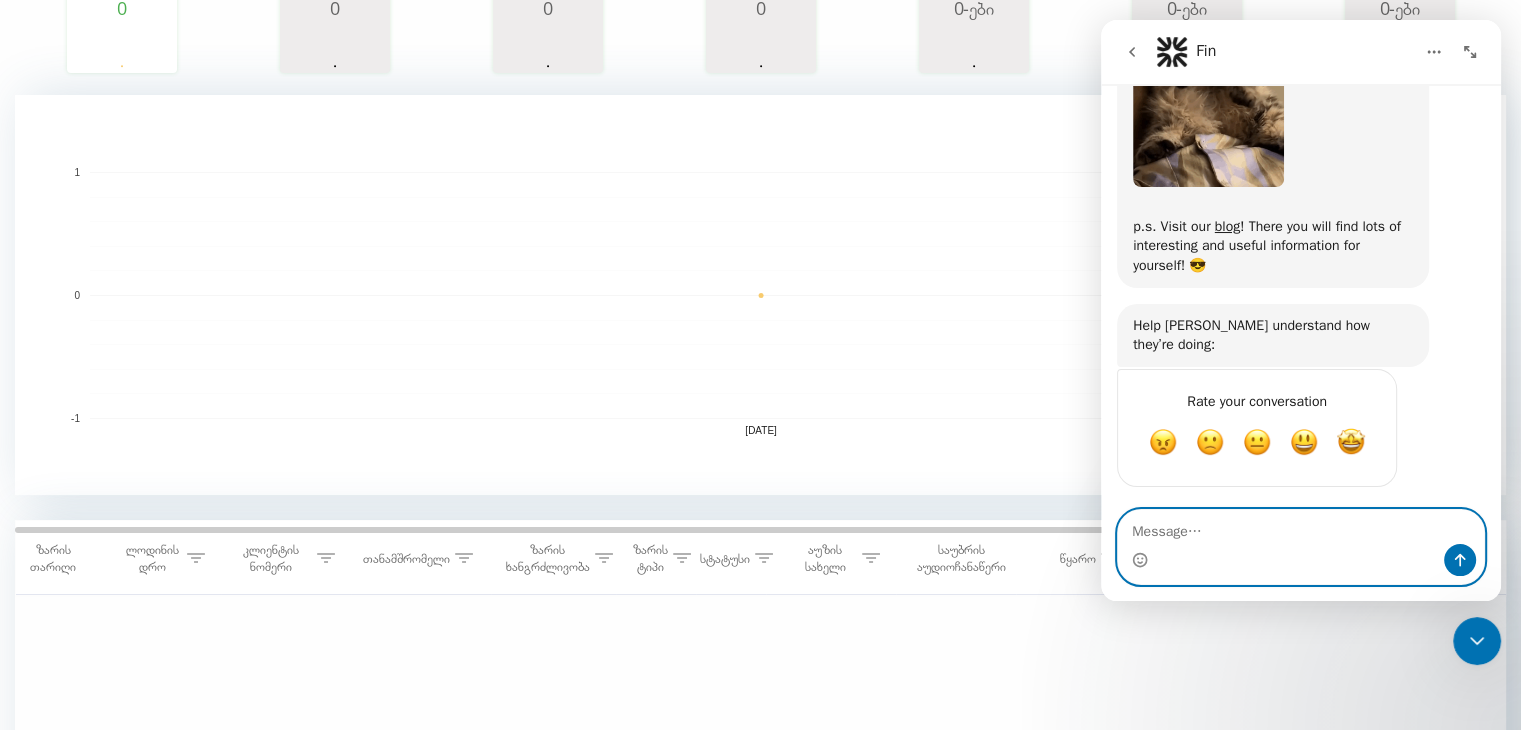 scroll, scrollTop: 2, scrollLeft: 0, axis: vertical 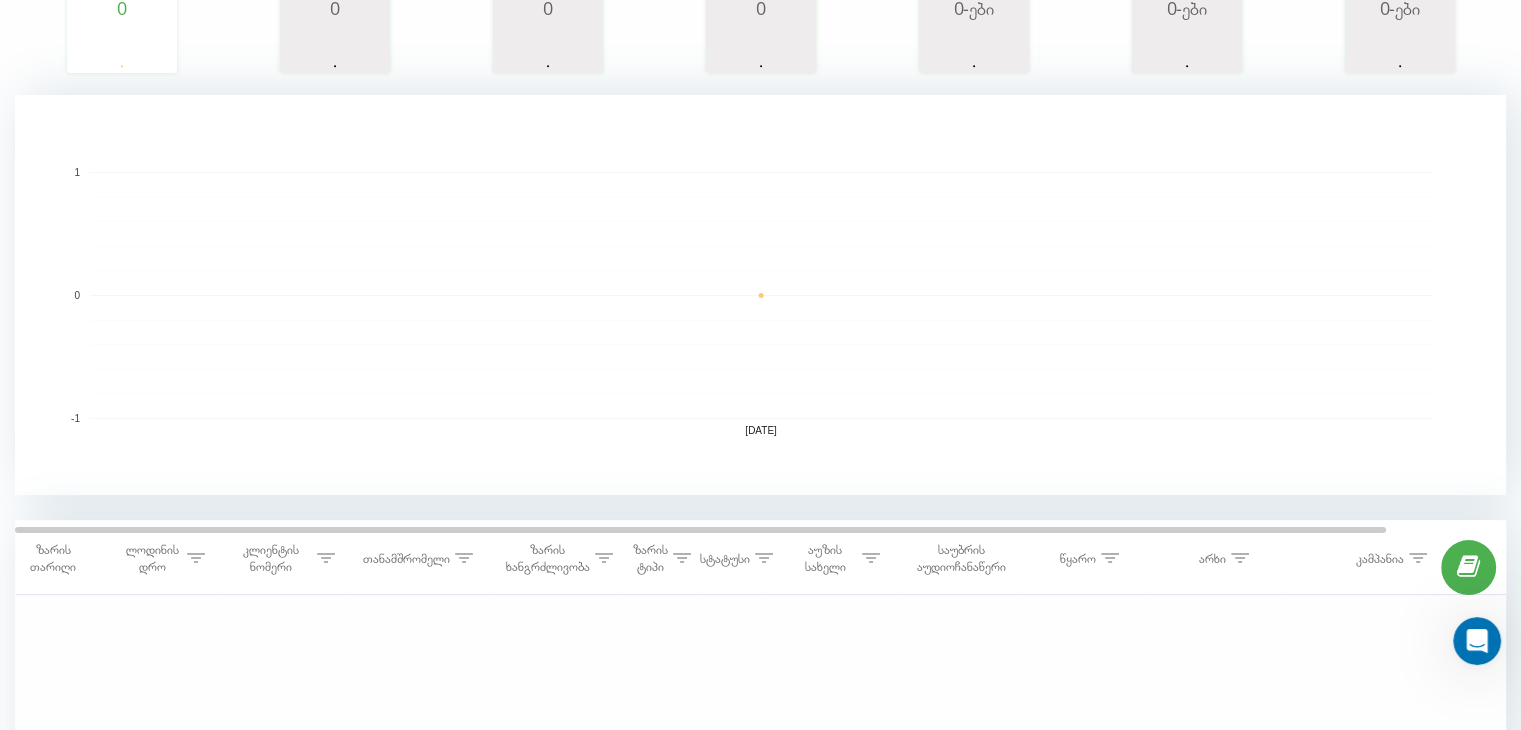 click on "ყველა ზარი აირჩიეთ ხედი გრაფიკი ექსპორტი .csv .xls .xlsx [DATE]  -  [DATE] როდესაც მონაცემები შეიძლება განსხვავდებოდეს სხვა სისტემებისგან შერჩეული პერიოდისთვის მითითებული ფილტრების მიხედვით ზარების შემაჯამებელი სტატისტიკა ზარების ჯამი 0 თარიღი საერთო ზარები [DATE] 0 [DATE] მიღებული ზარები 0 თარიღი პასუხგაცემული ზარები [DATE] 0 [DATE] მიზნობრივი ზარები 0 თარიღი properCalls [DATE] 0 [DATE] მათ პირველად დაურეკეს 0 თარიღი [DATE] 0 0 0 0" at bounding box center (760, 389) 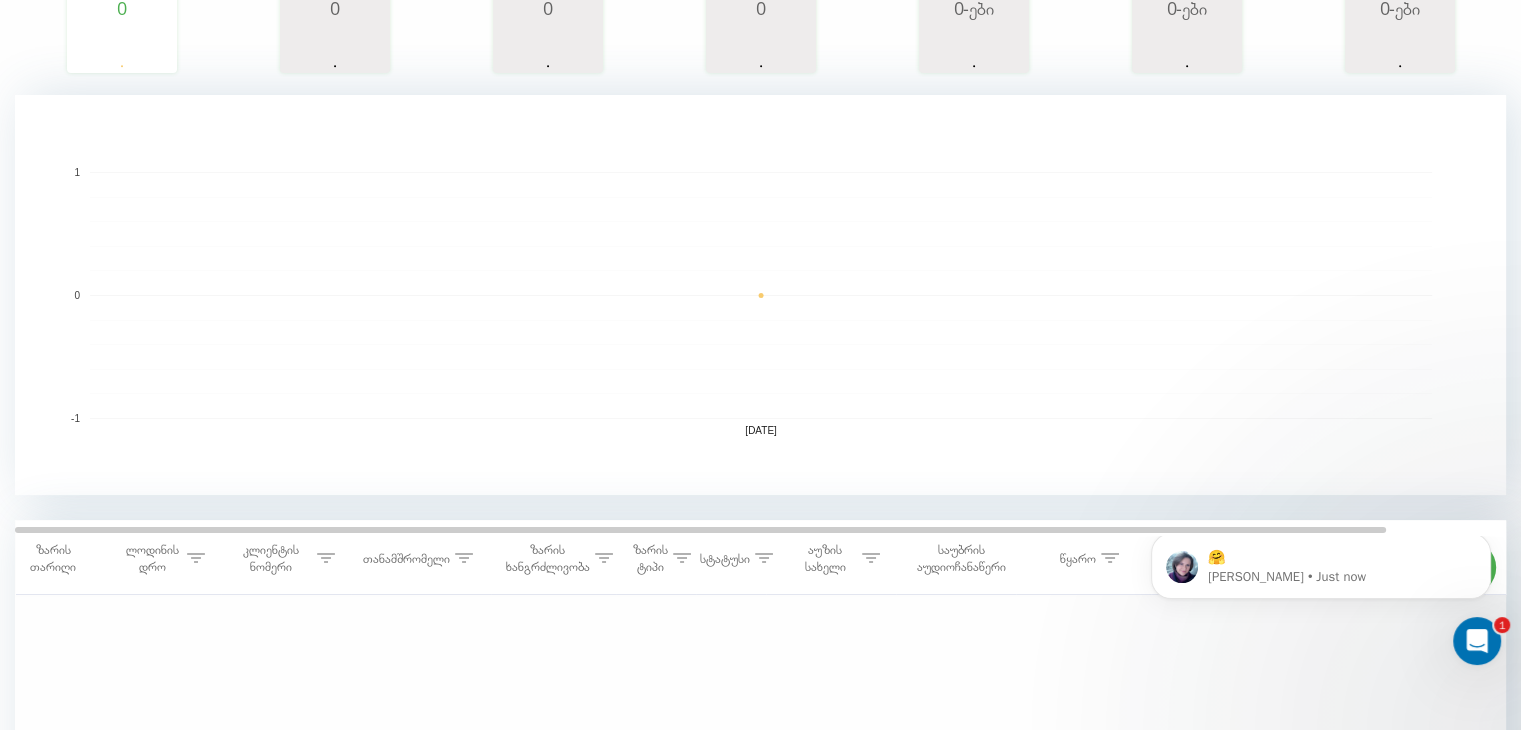 scroll, scrollTop: 0, scrollLeft: 0, axis: both 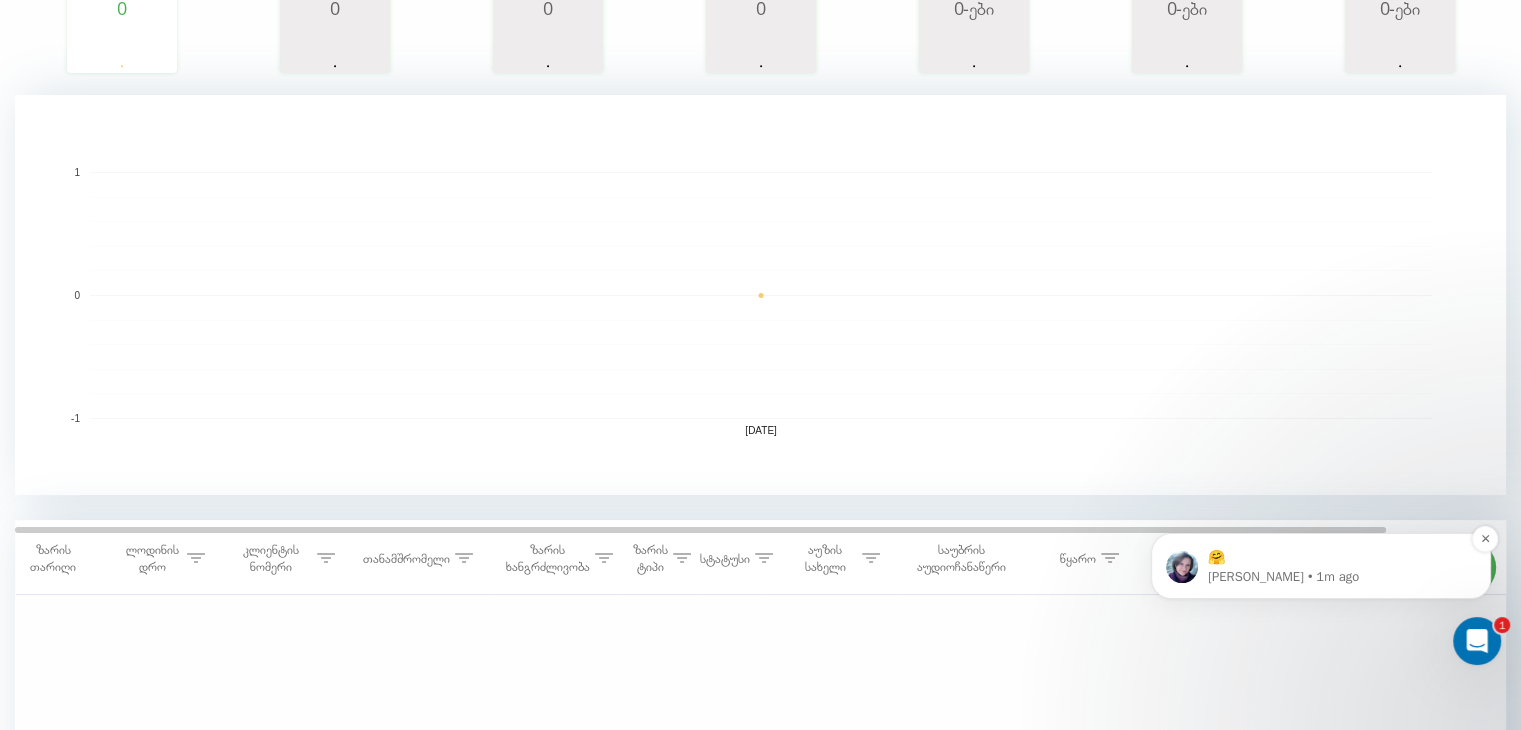 click on "🤗" at bounding box center [1337, 558] 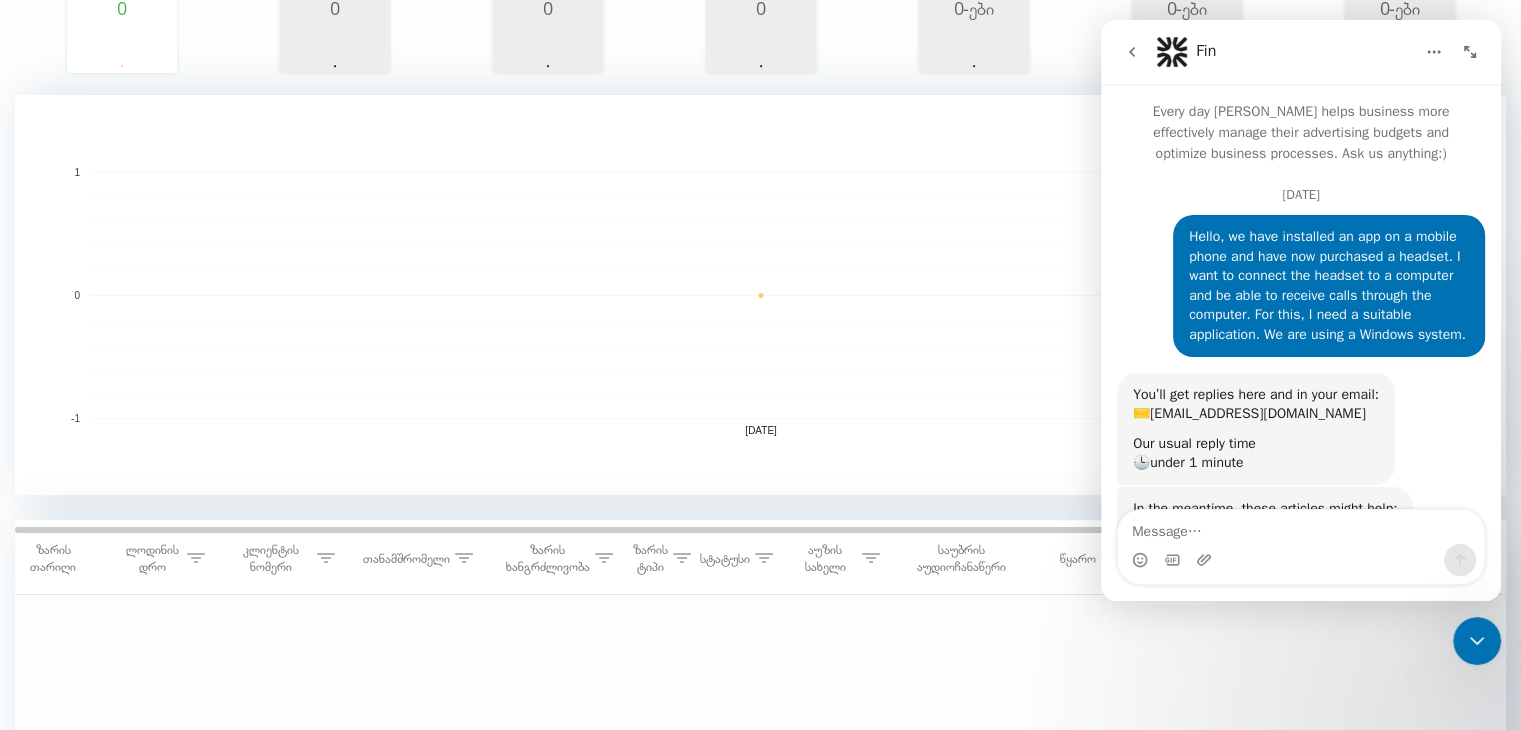 scroll, scrollTop: 3, scrollLeft: 0, axis: vertical 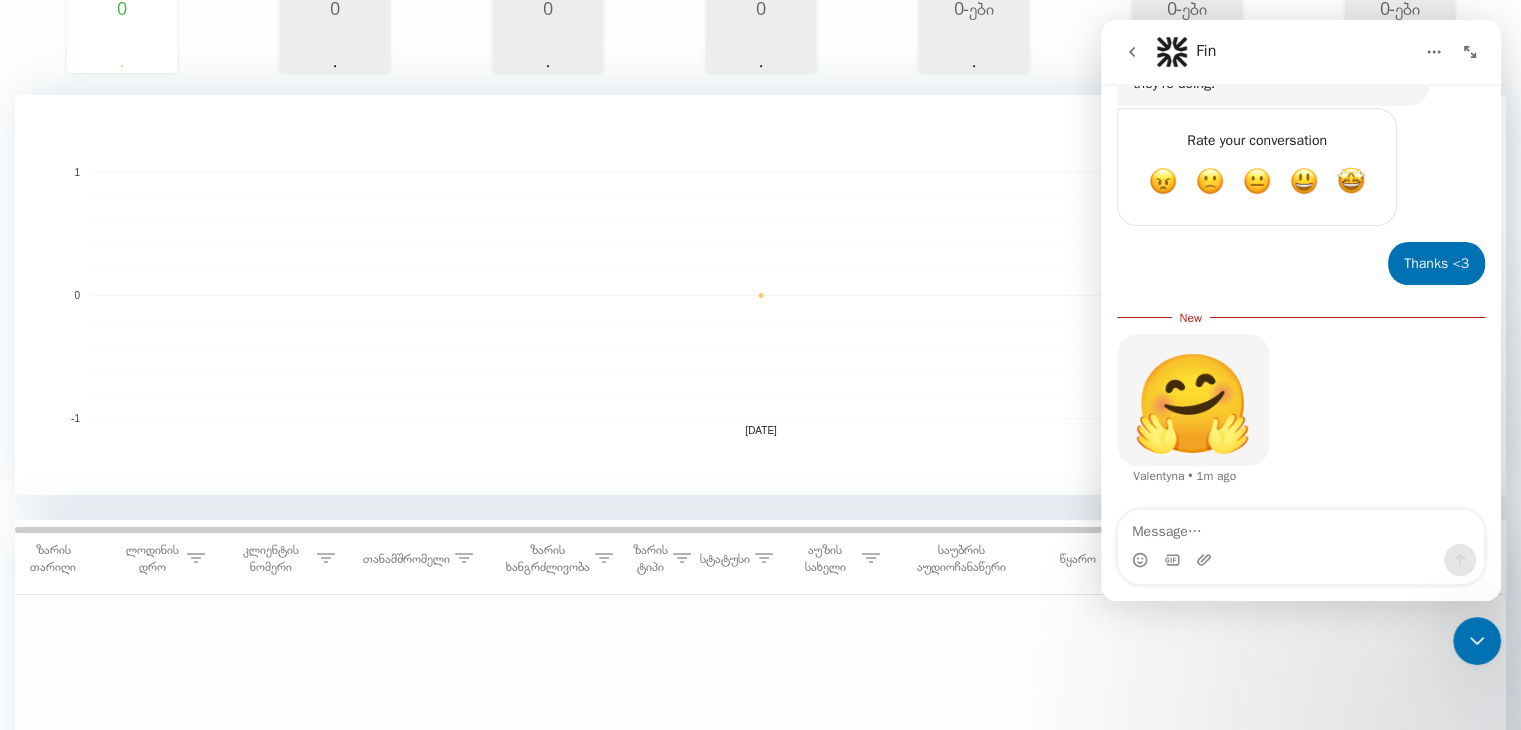 click 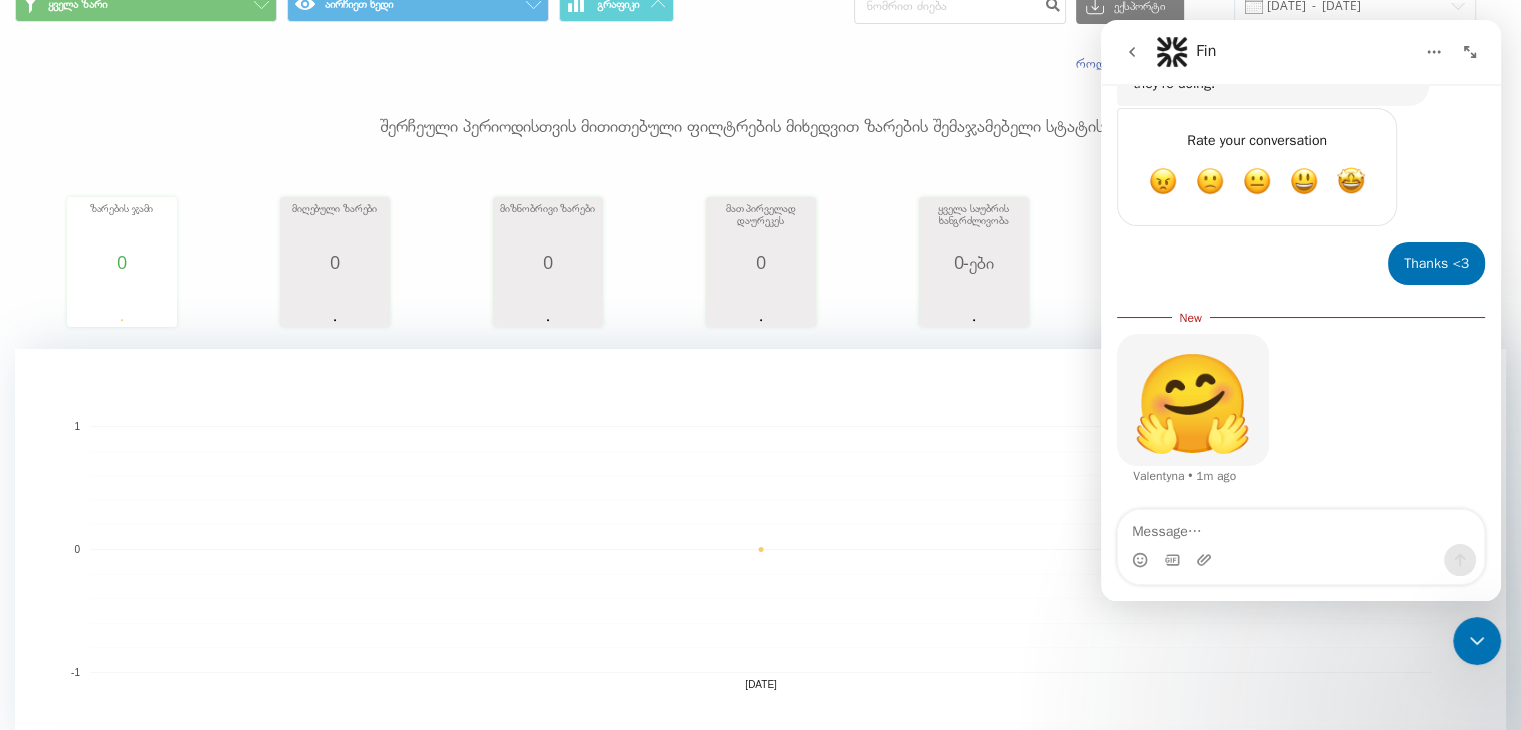 scroll, scrollTop: 81, scrollLeft: 0, axis: vertical 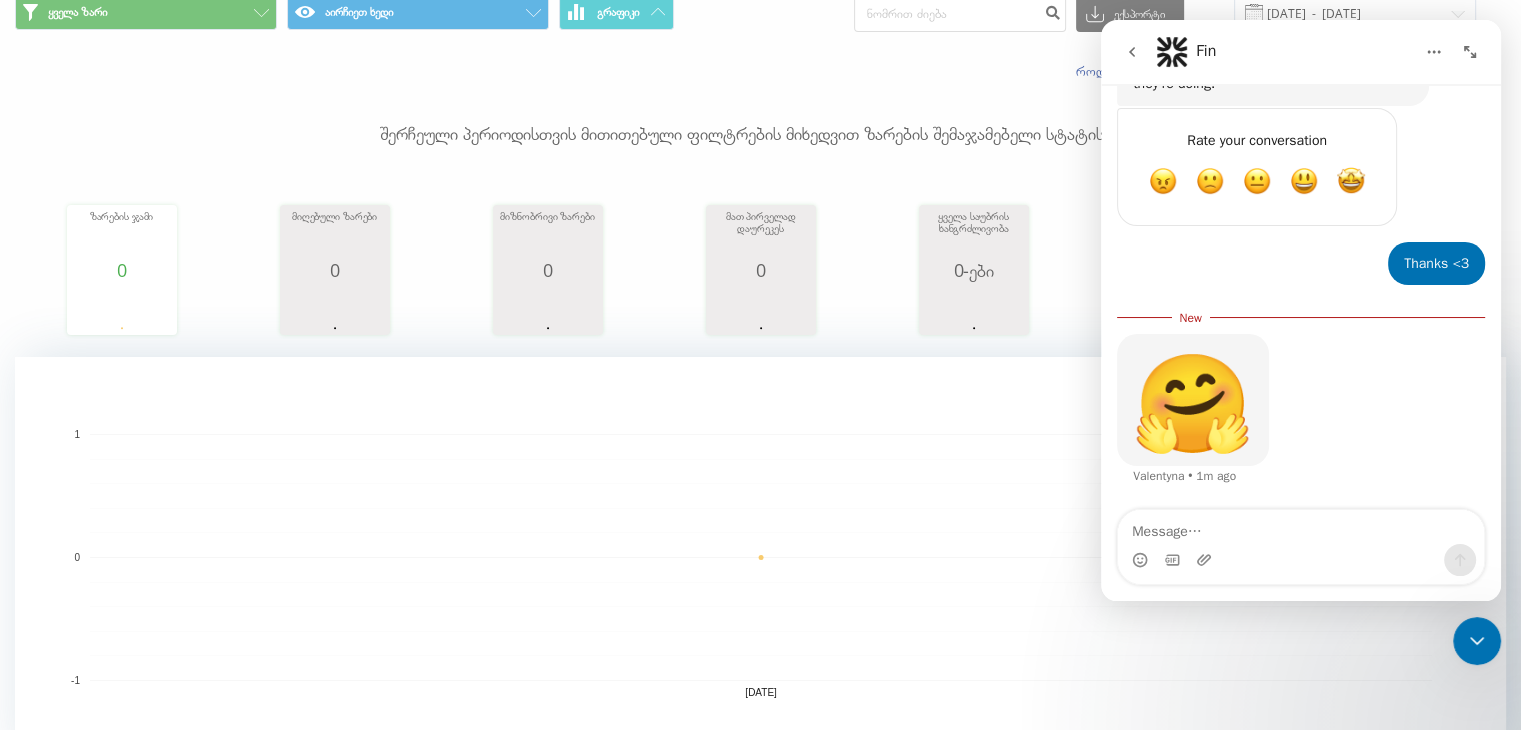 click at bounding box center [1132, 52] 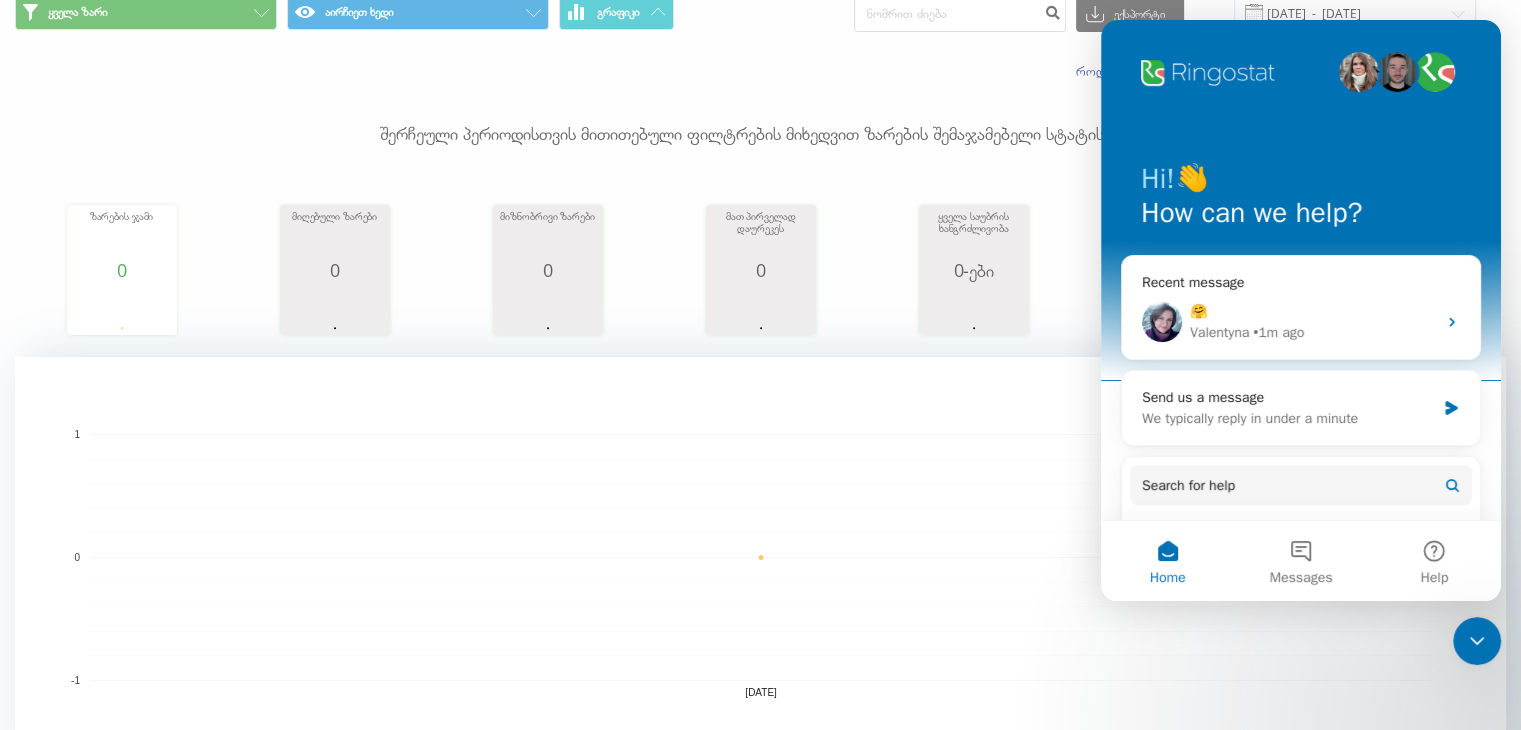 scroll, scrollTop: 0, scrollLeft: 0, axis: both 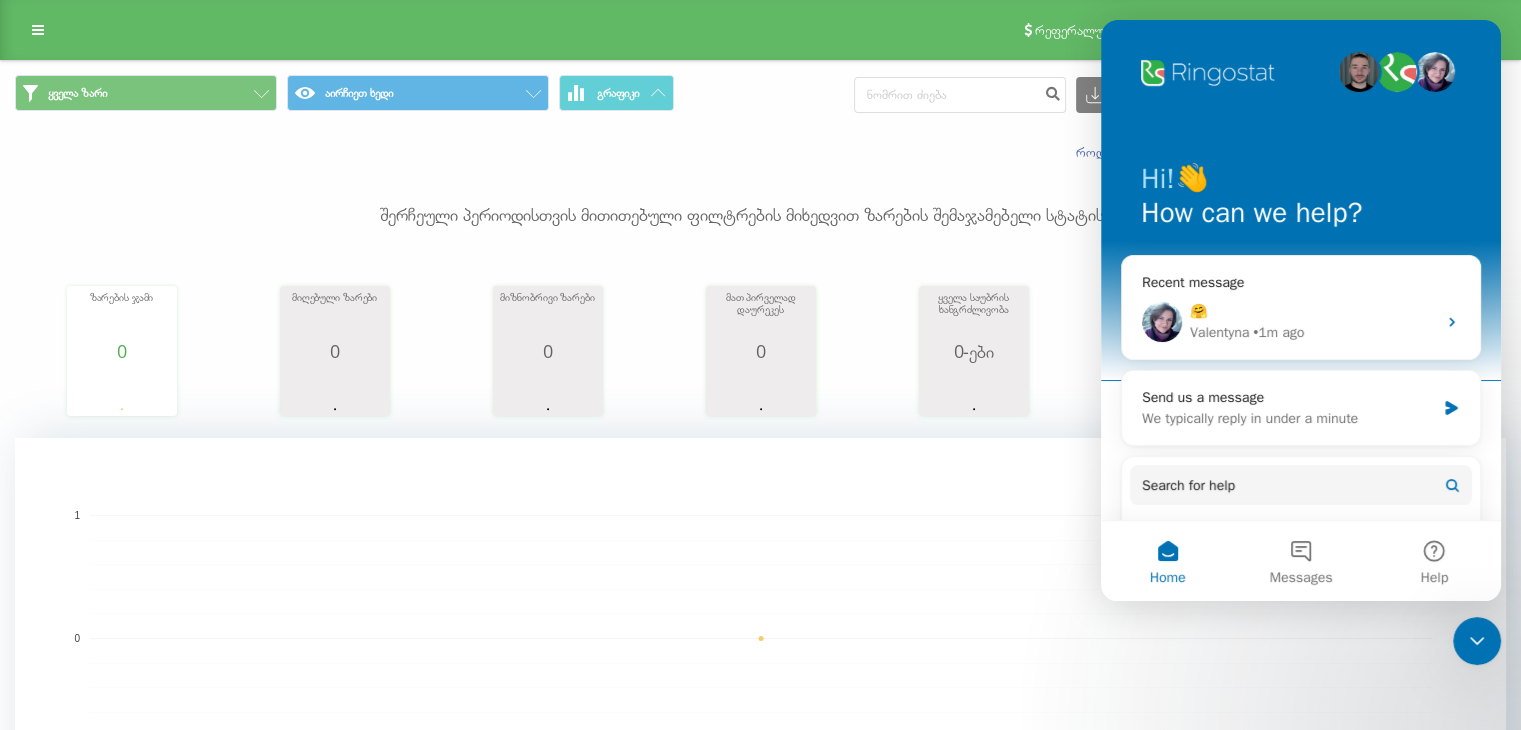 click 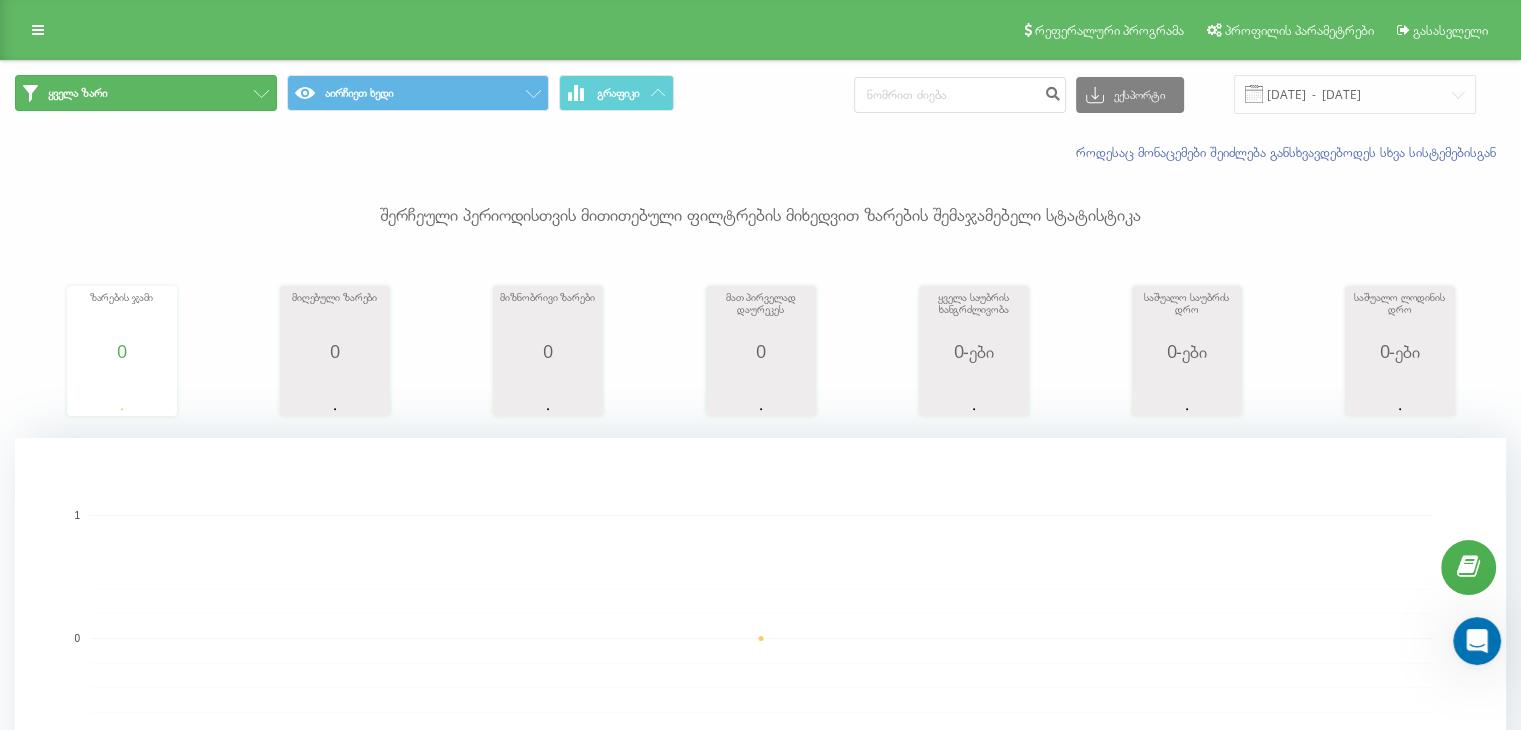 click on "ყველა ზარი" at bounding box center [146, 93] 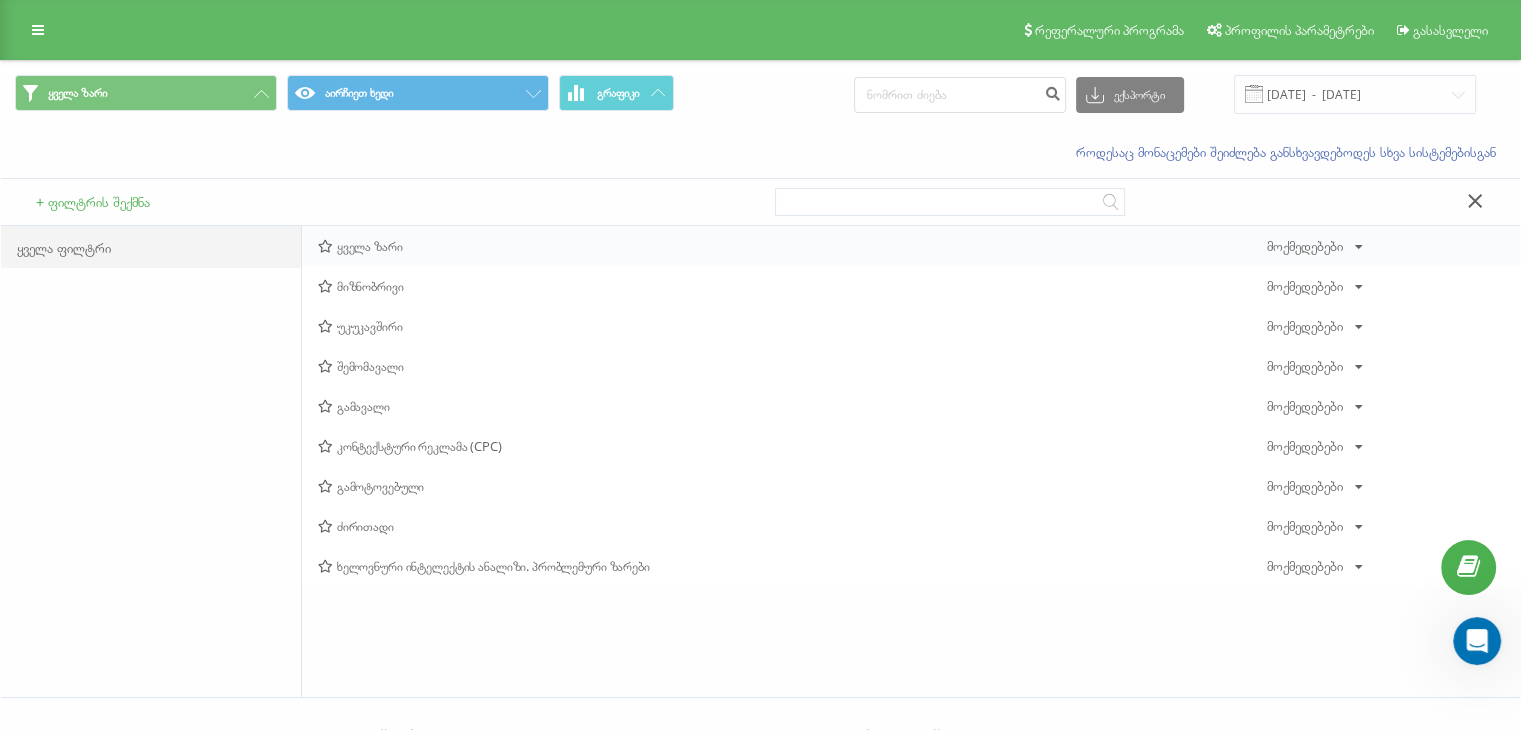 click on "ყველა ზარი მოქმედებები რედაქტირება კოპირება წაშლა ნაგულისხმევად გაზიარება" at bounding box center [911, 246] 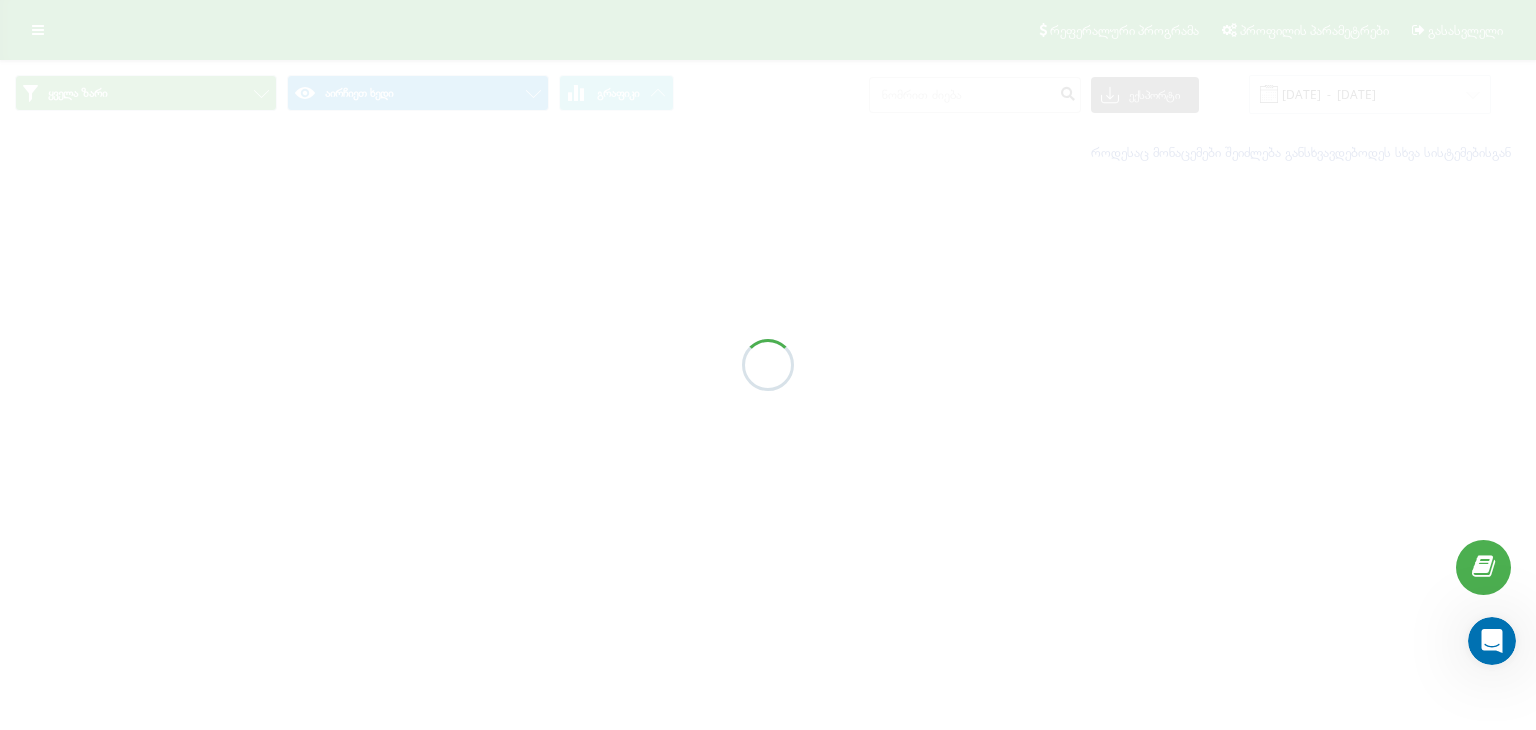 click at bounding box center [768, 365] 